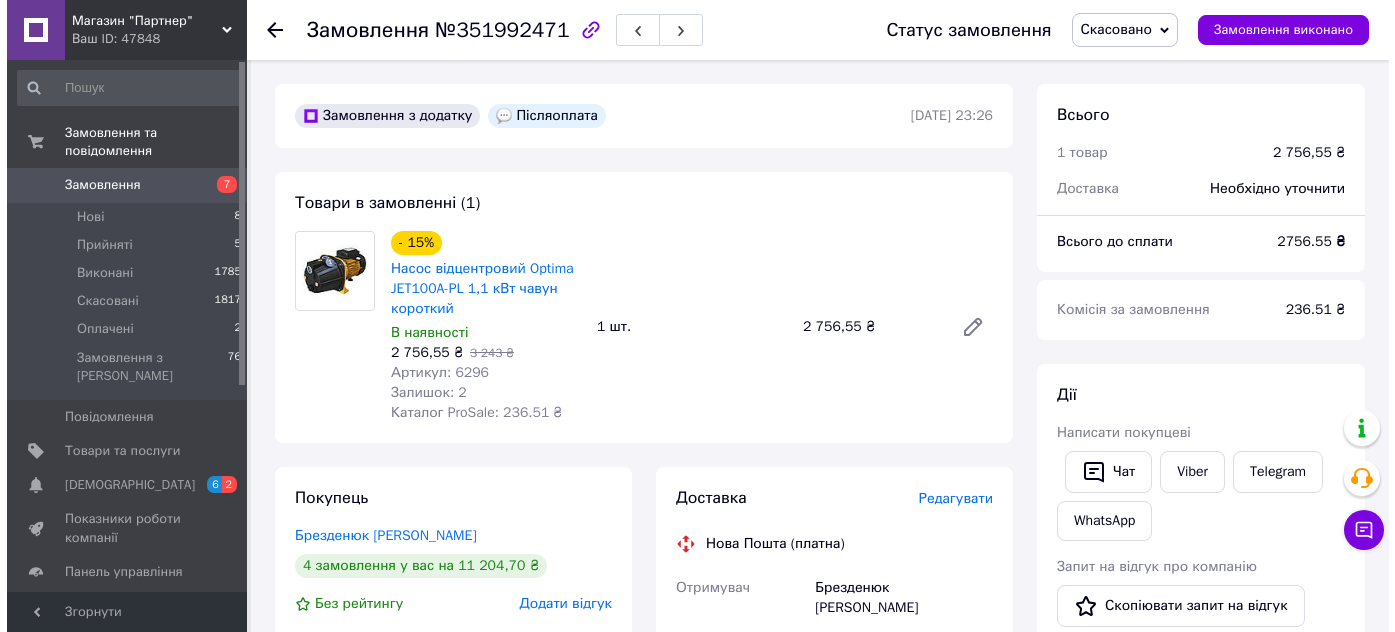 scroll, scrollTop: 0, scrollLeft: 0, axis: both 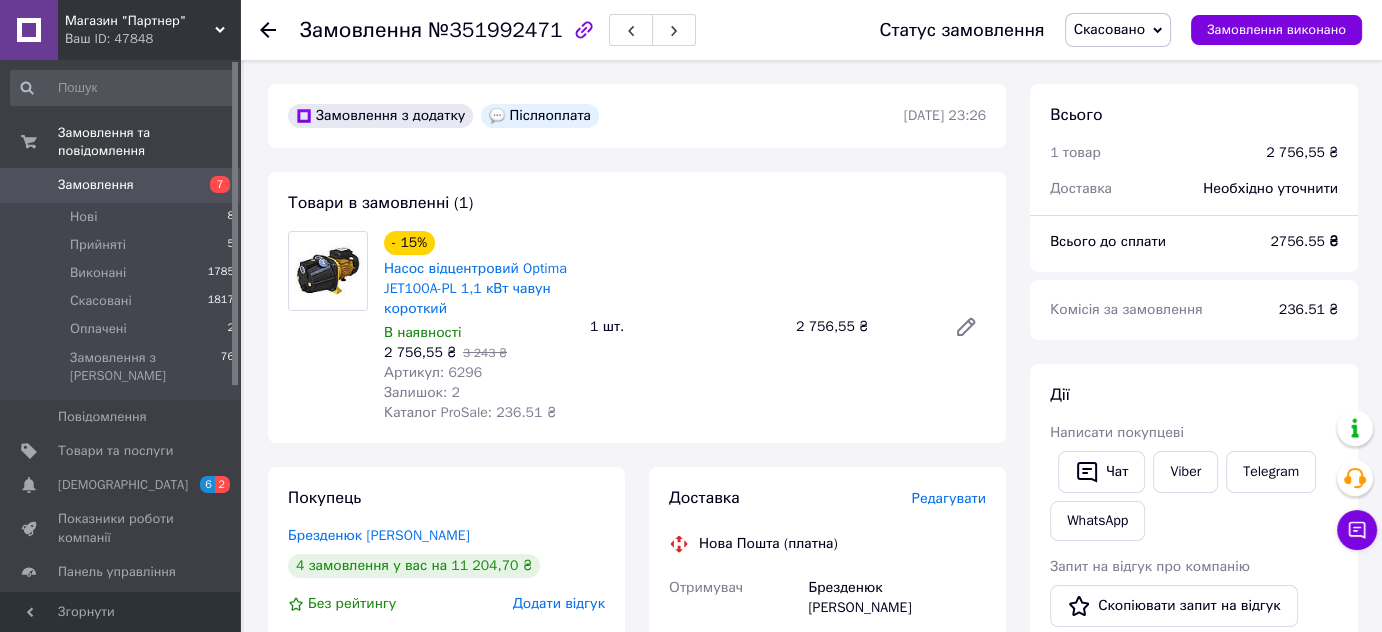 click on "Замовлення" at bounding box center (96, 185) 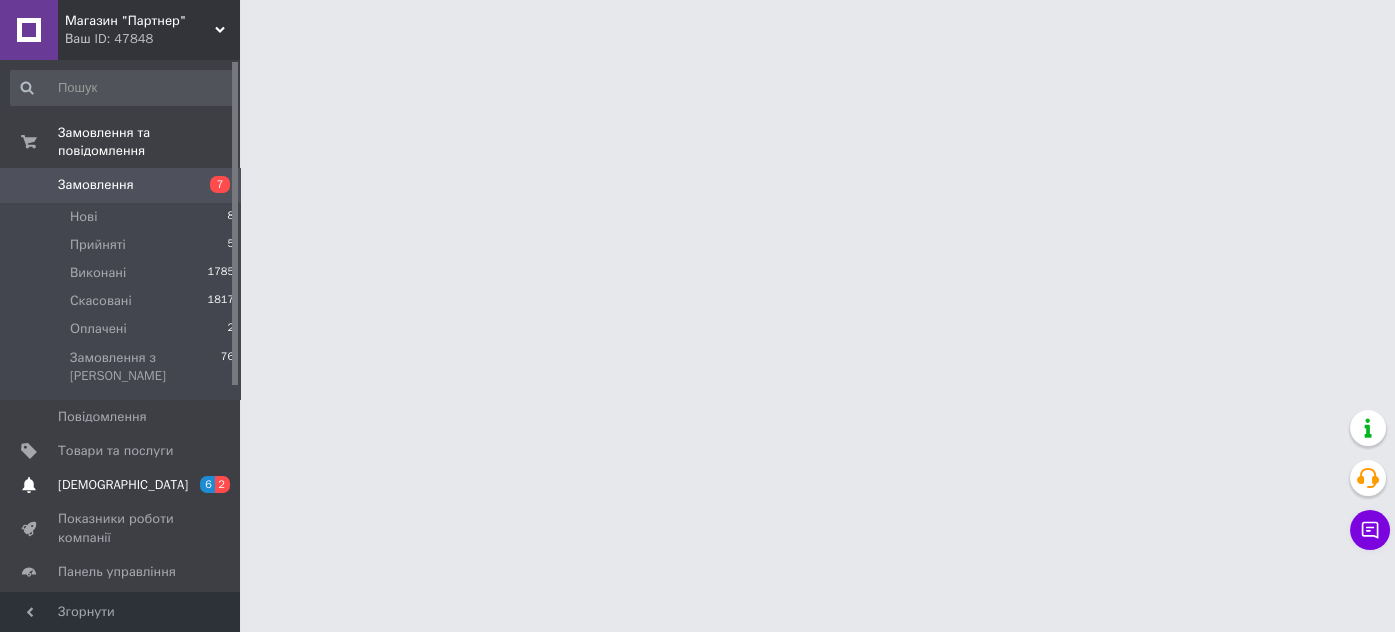 click on "[DEMOGRAPHIC_DATA]" at bounding box center [123, 485] 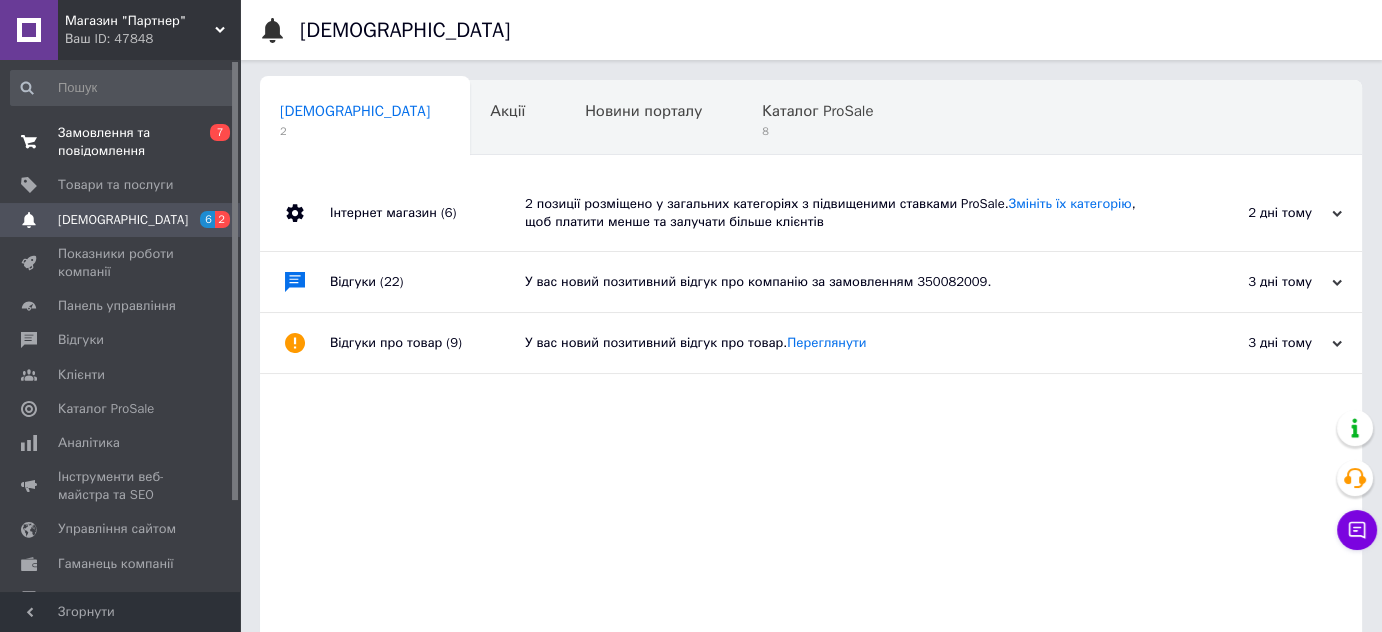click on "Замовлення та повідомлення" at bounding box center (121, 142) 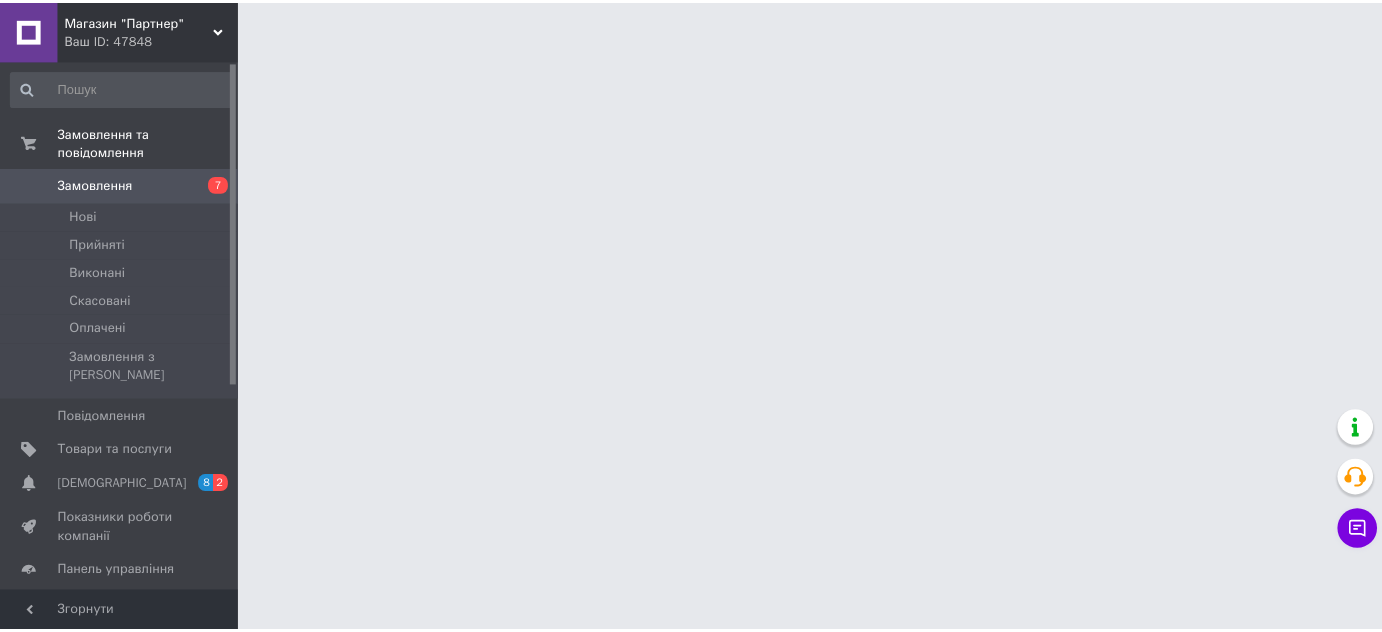 scroll, scrollTop: 0, scrollLeft: 0, axis: both 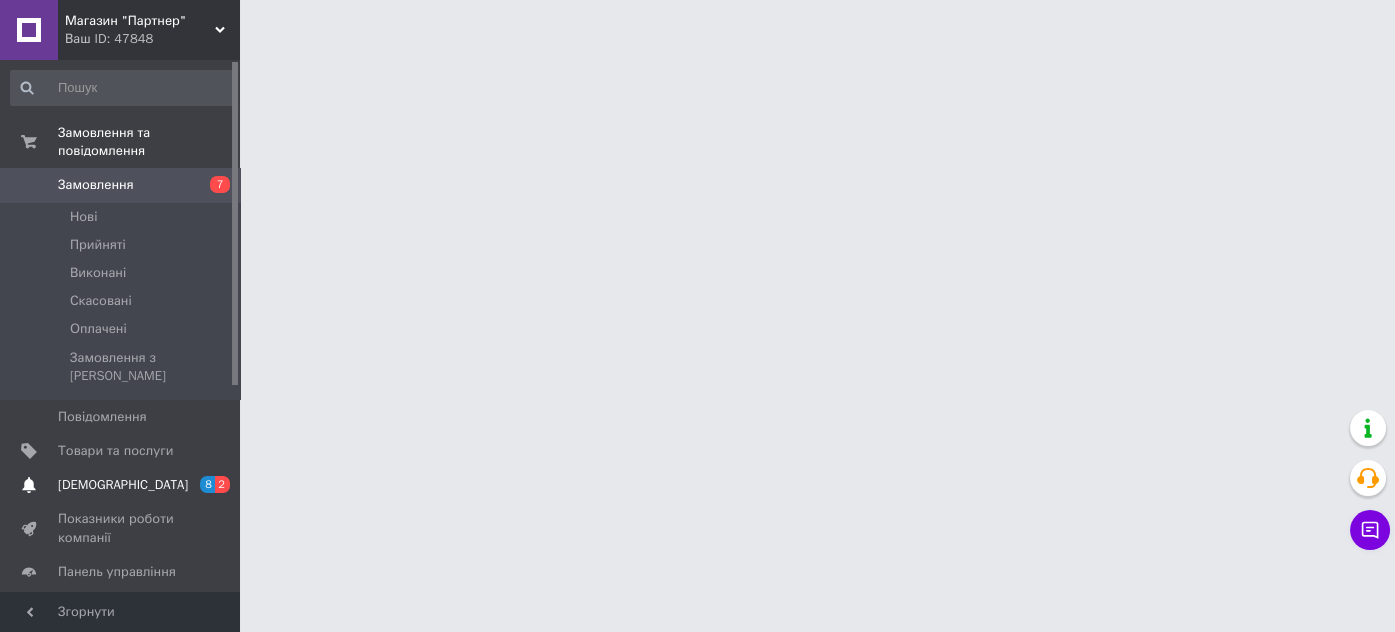 click on "Сповіщення 8 2" at bounding box center [123, 485] 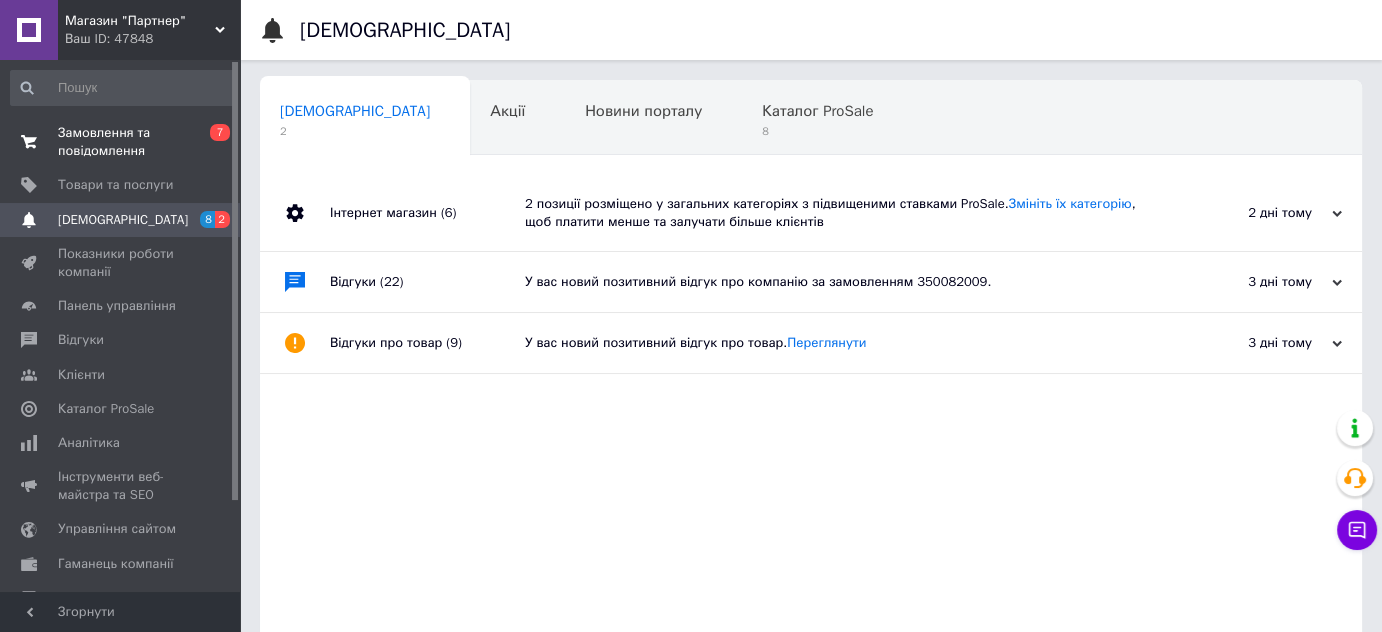 click on "Замовлення та повідомлення" at bounding box center [121, 142] 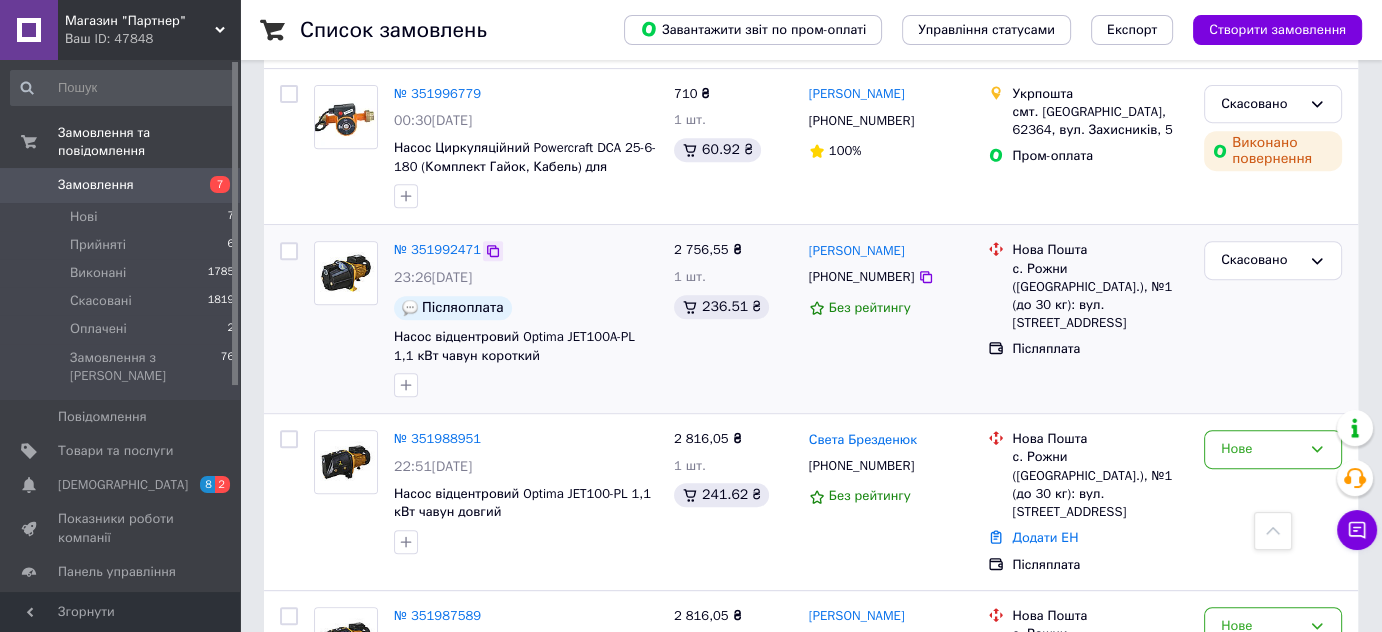 scroll, scrollTop: 818, scrollLeft: 0, axis: vertical 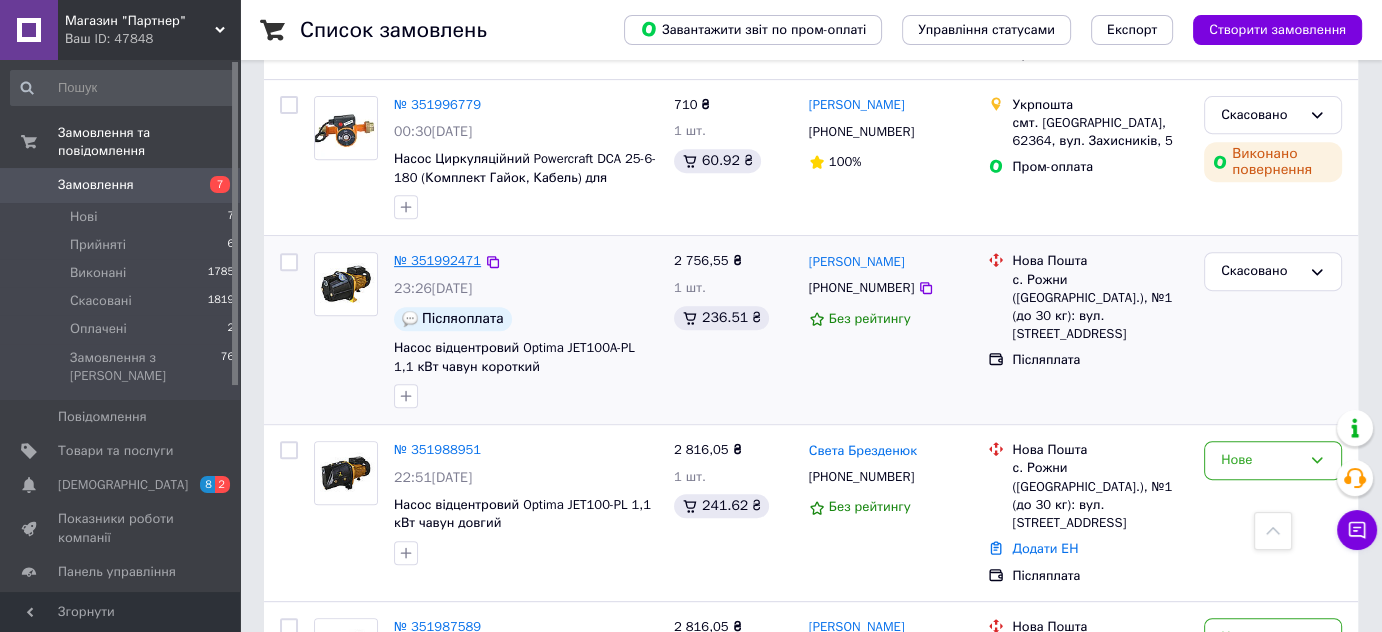click on "№ 351992471" at bounding box center (437, 260) 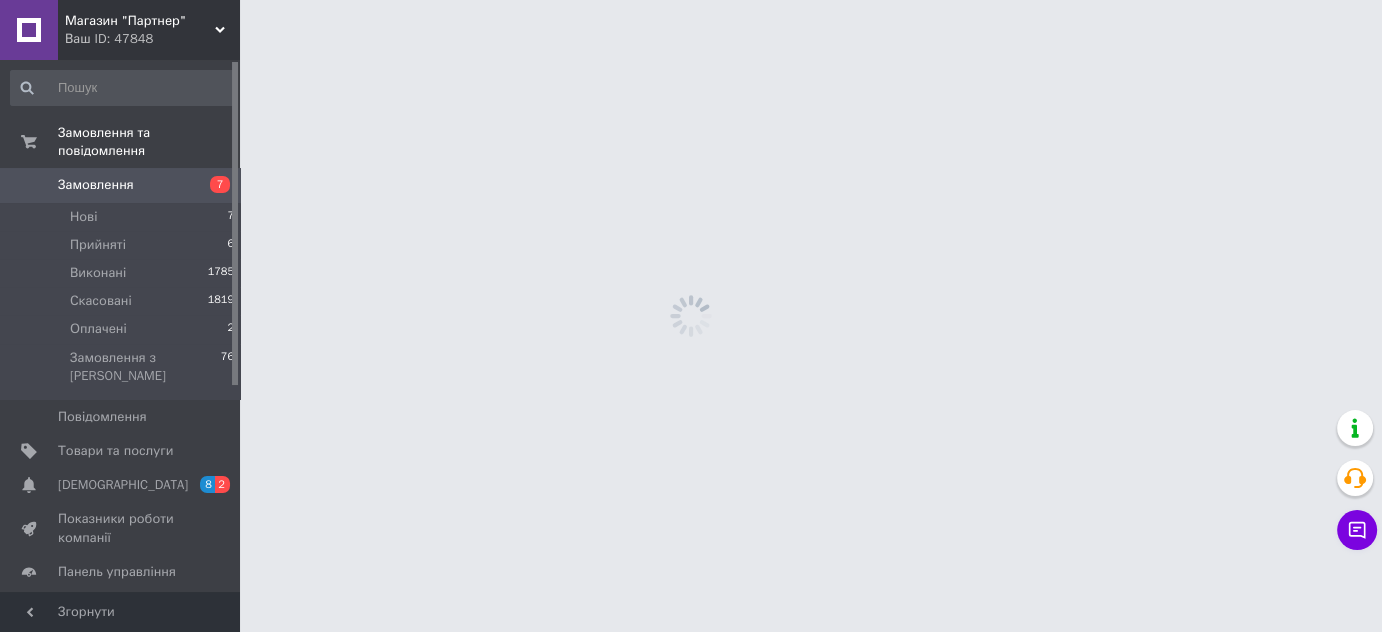 scroll, scrollTop: 0, scrollLeft: 0, axis: both 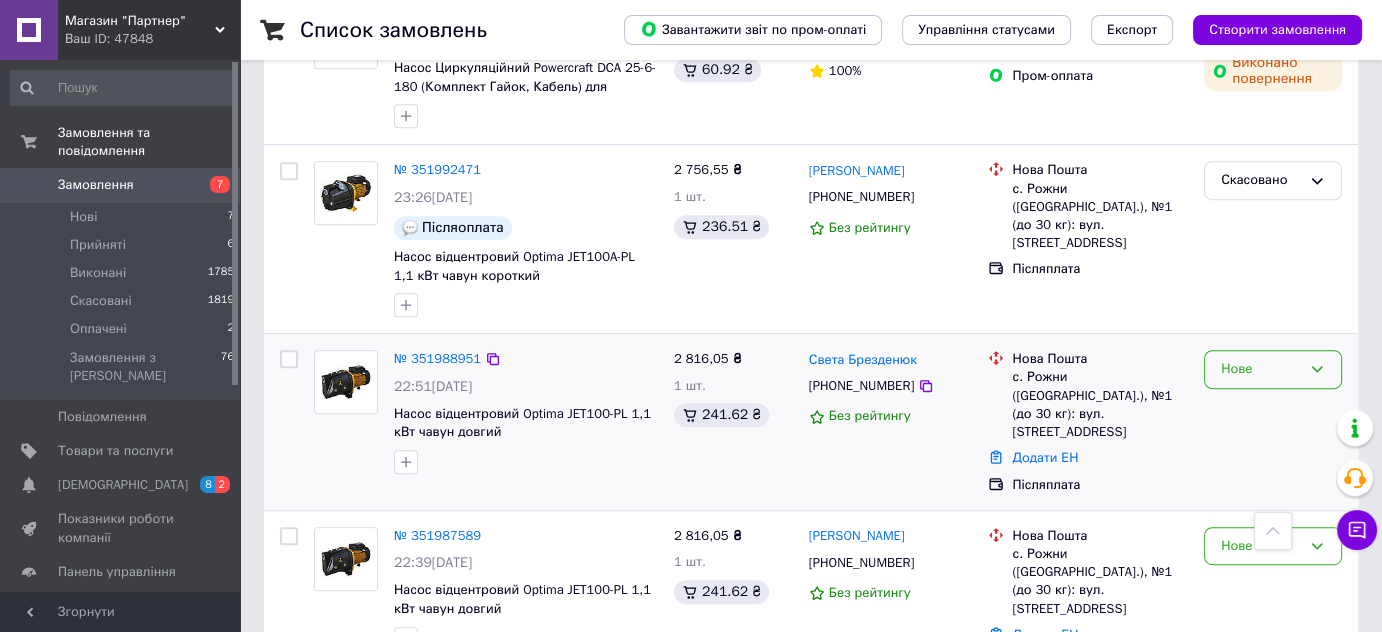 click on "Нове" at bounding box center (1261, 369) 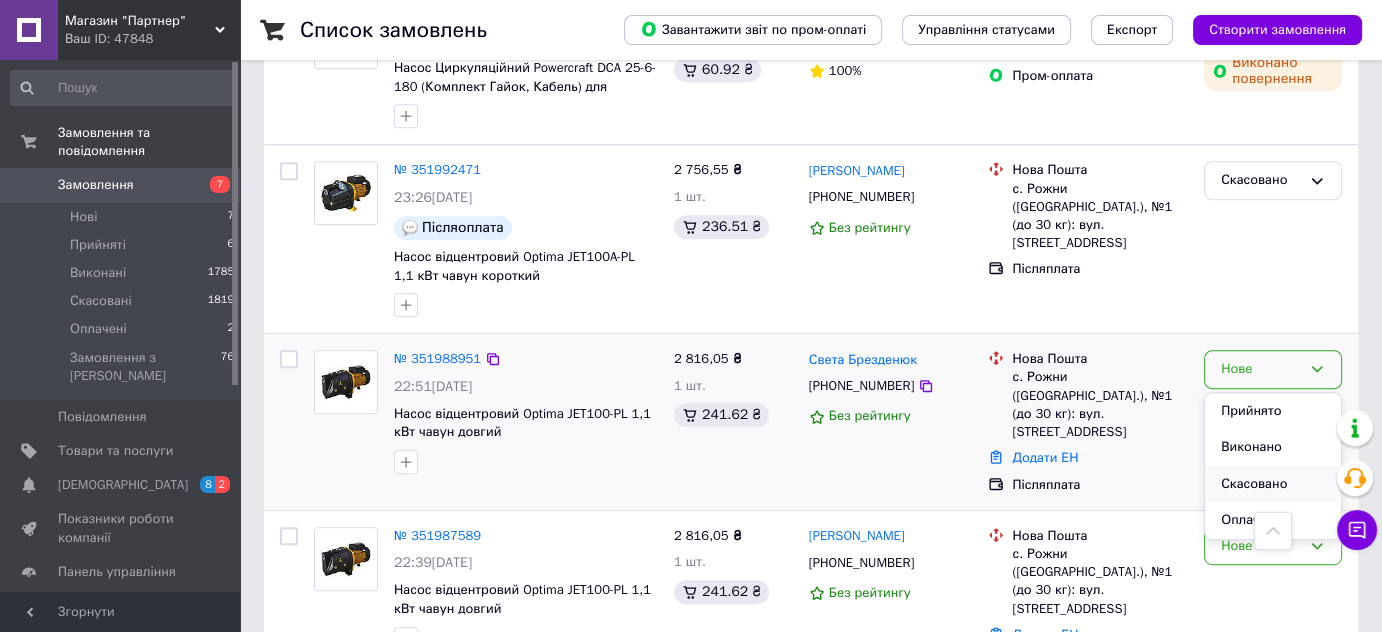 click on "Скасовано" at bounding box center [1273, 484] 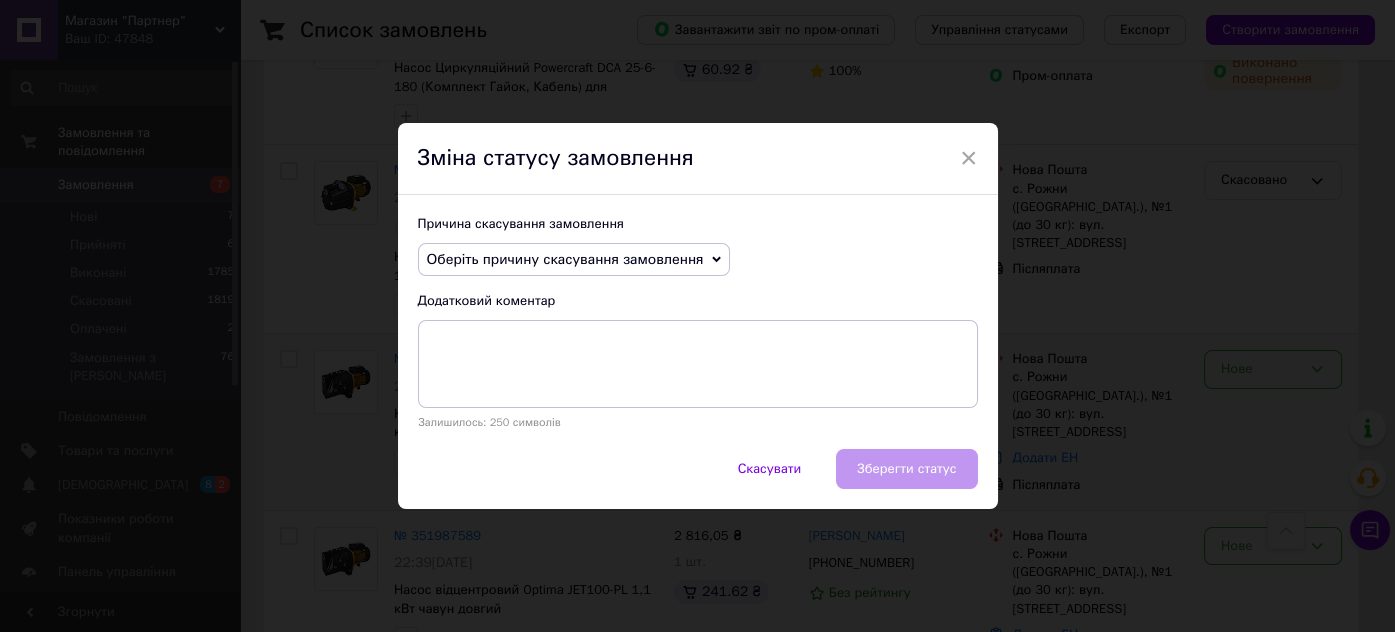 click on "Оберіть причину скасування замовлення" at bounding box center [565, 259] 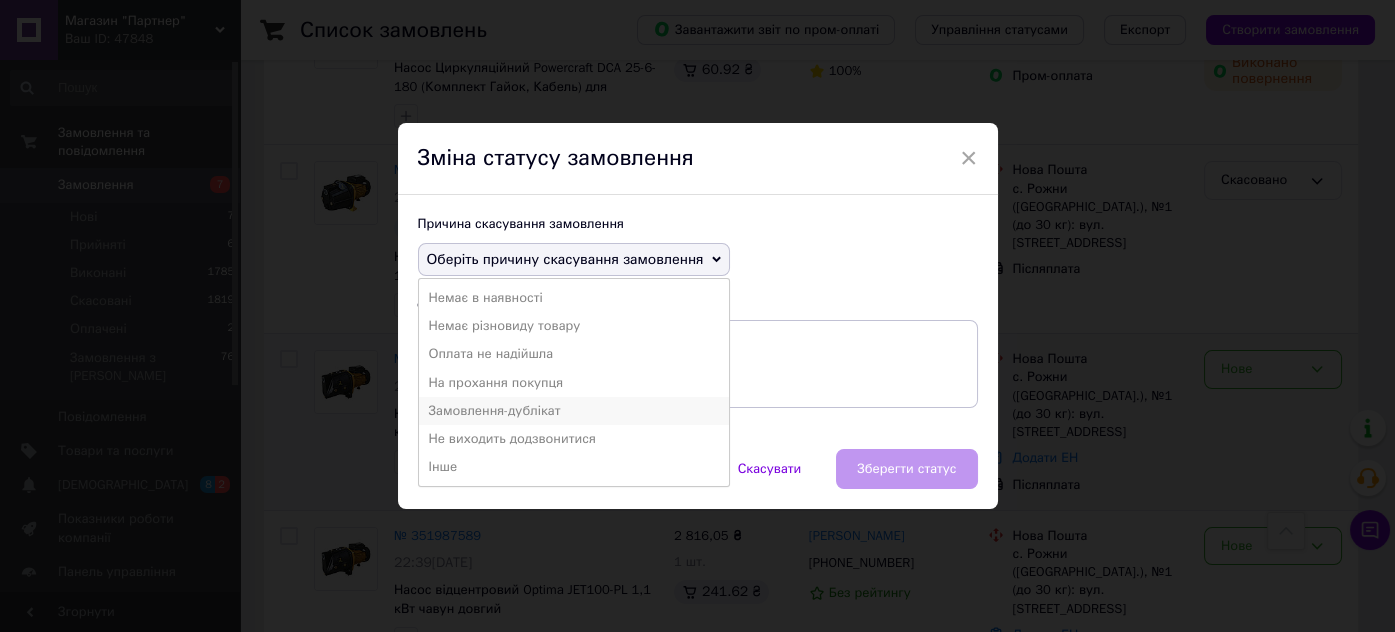 click on "Замовлення-дублікат" at bounding box center [574, 411] 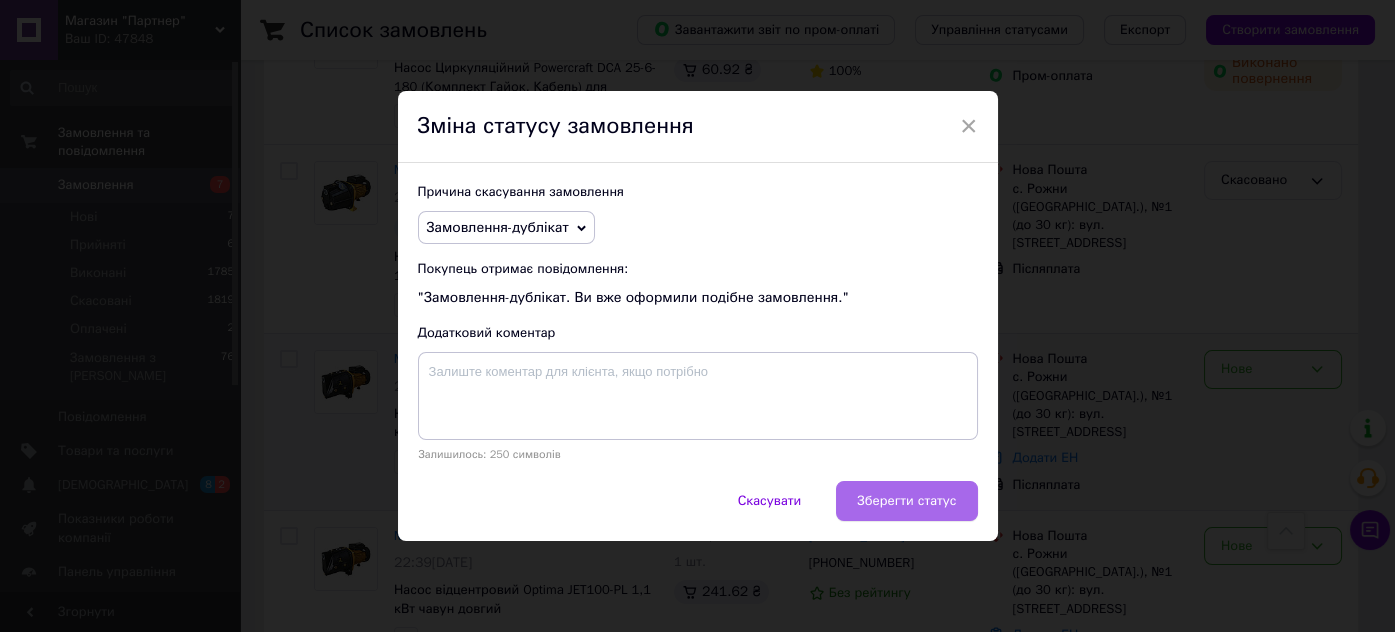 click on "Зберегти статус" at bounding box center [906, 501] 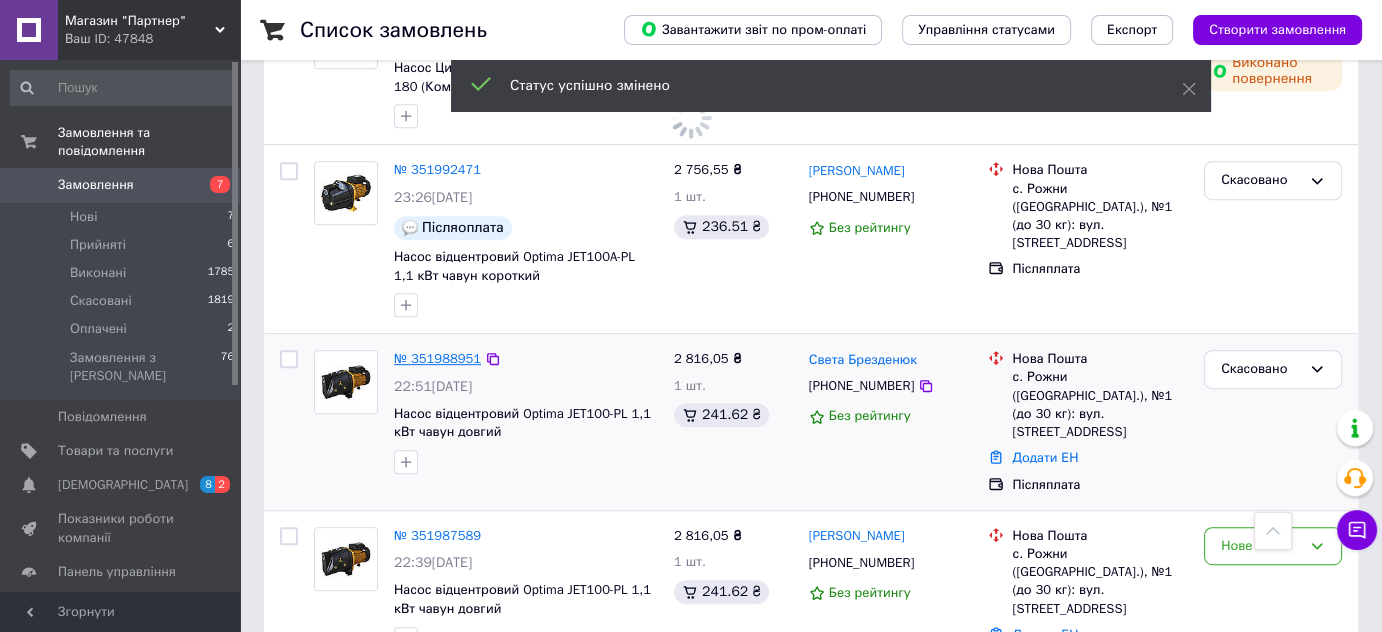 click on "№ 351988951" at bounding box center (437, 358) 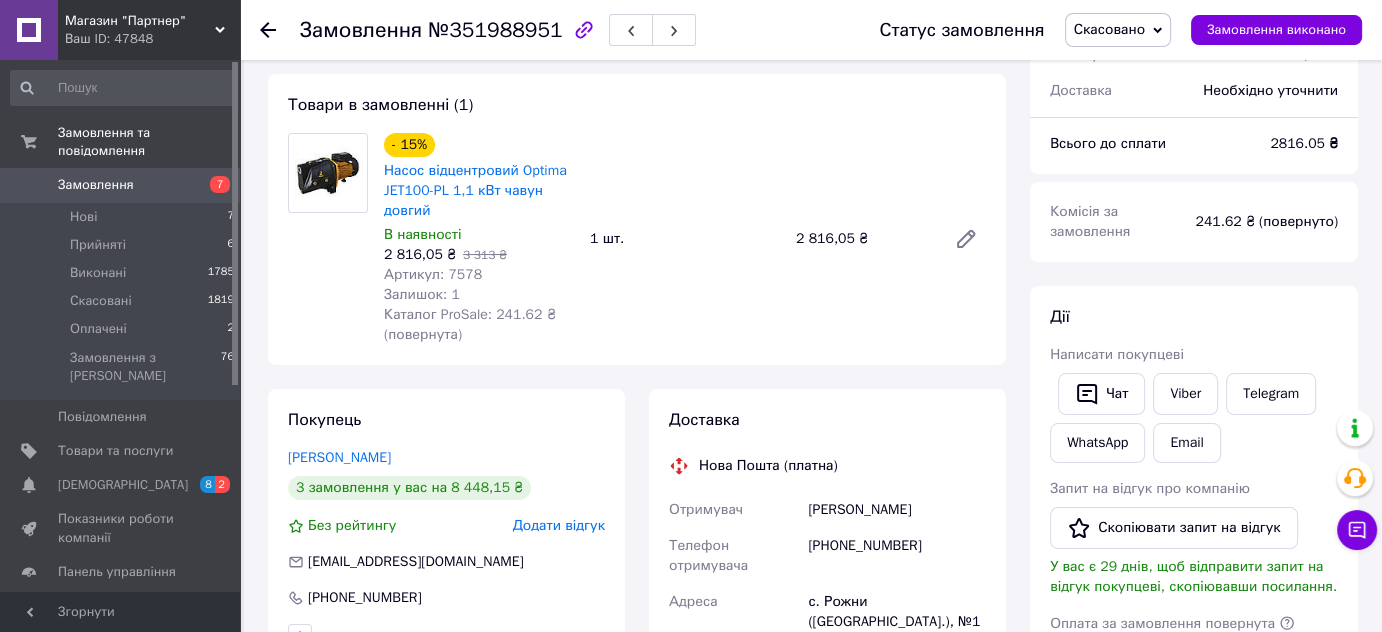 scroll, scrollTop: 49, scrollLeft: 0, axis: vertical 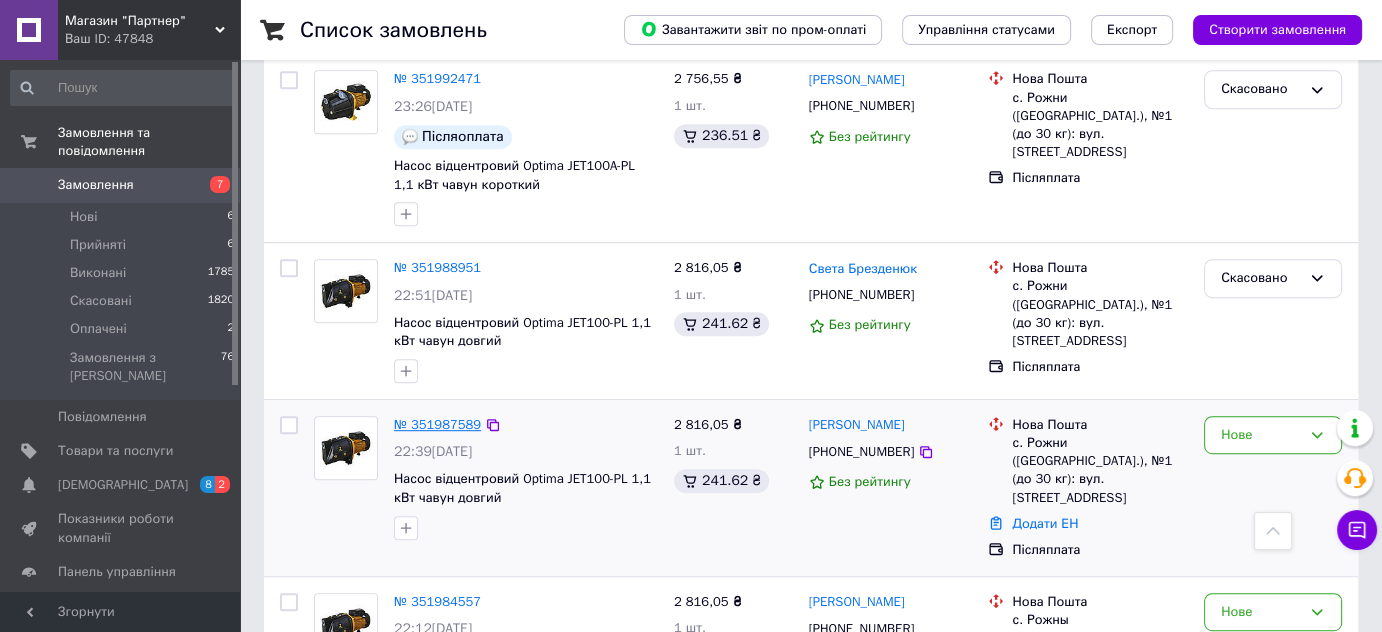 click on "№ 351987589" at bounding box center (437, 424) 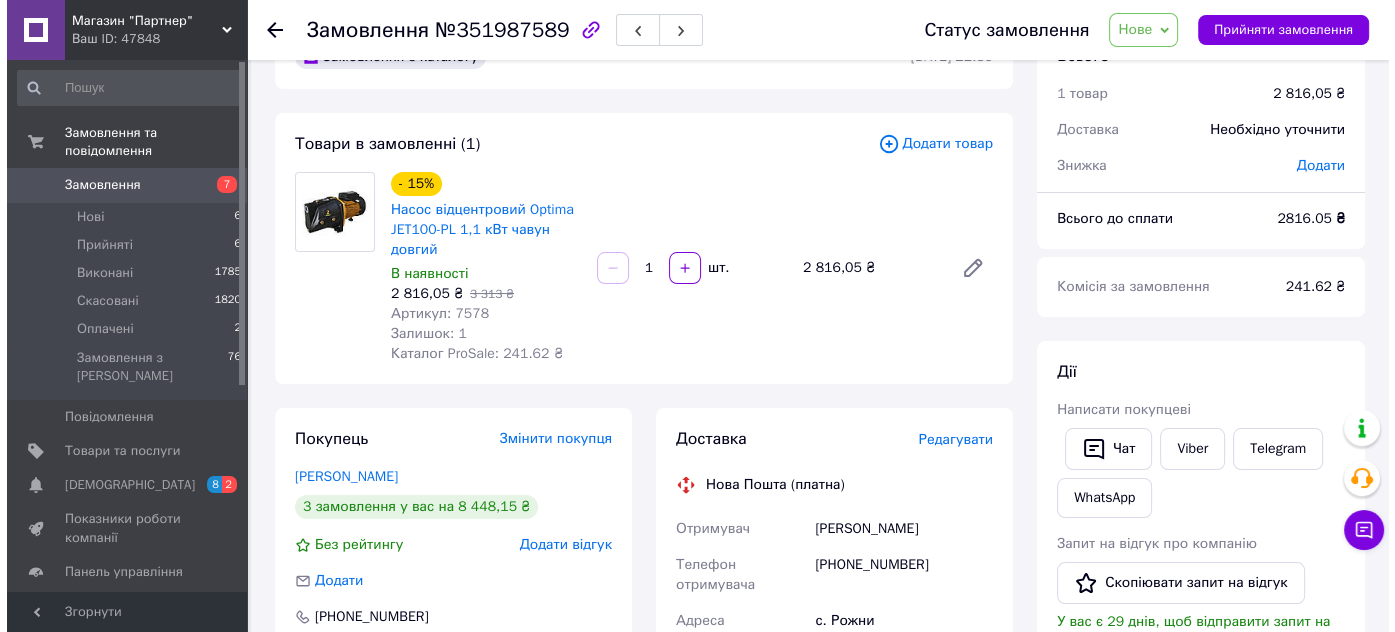 scroll, scrollTop: 0, scrollLeft: 0, axis: both 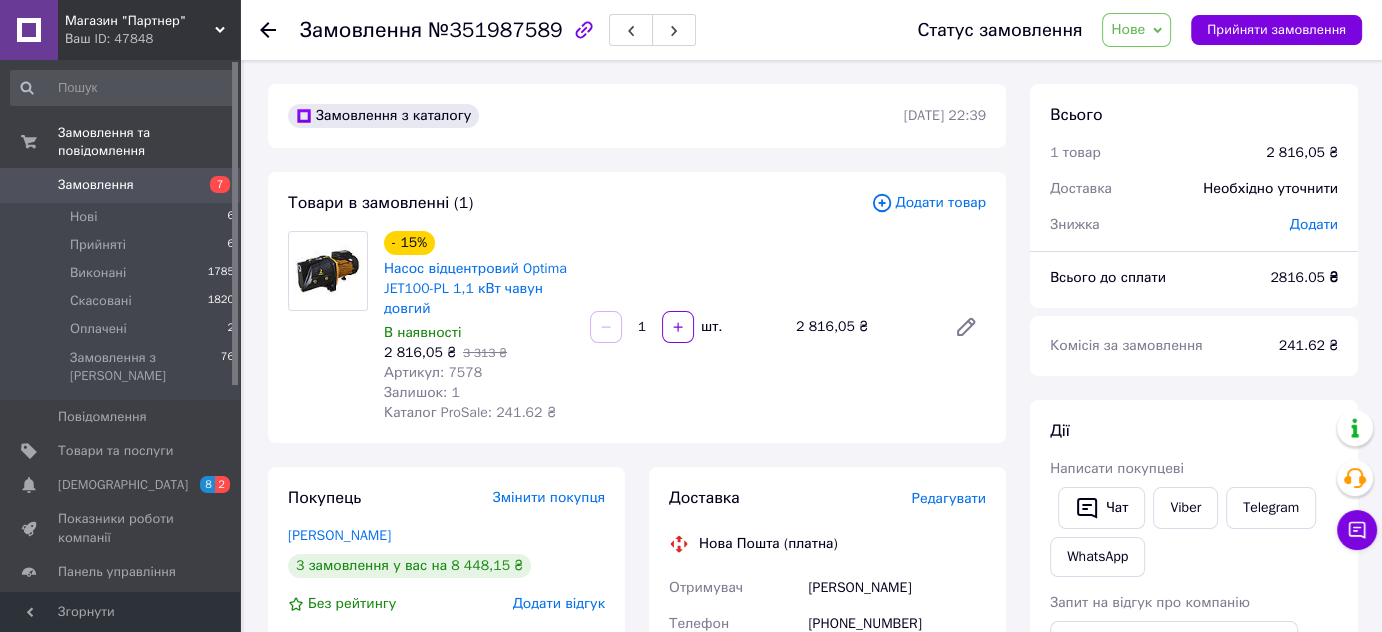 click on "Нове" at bounding box center (1128, 29) 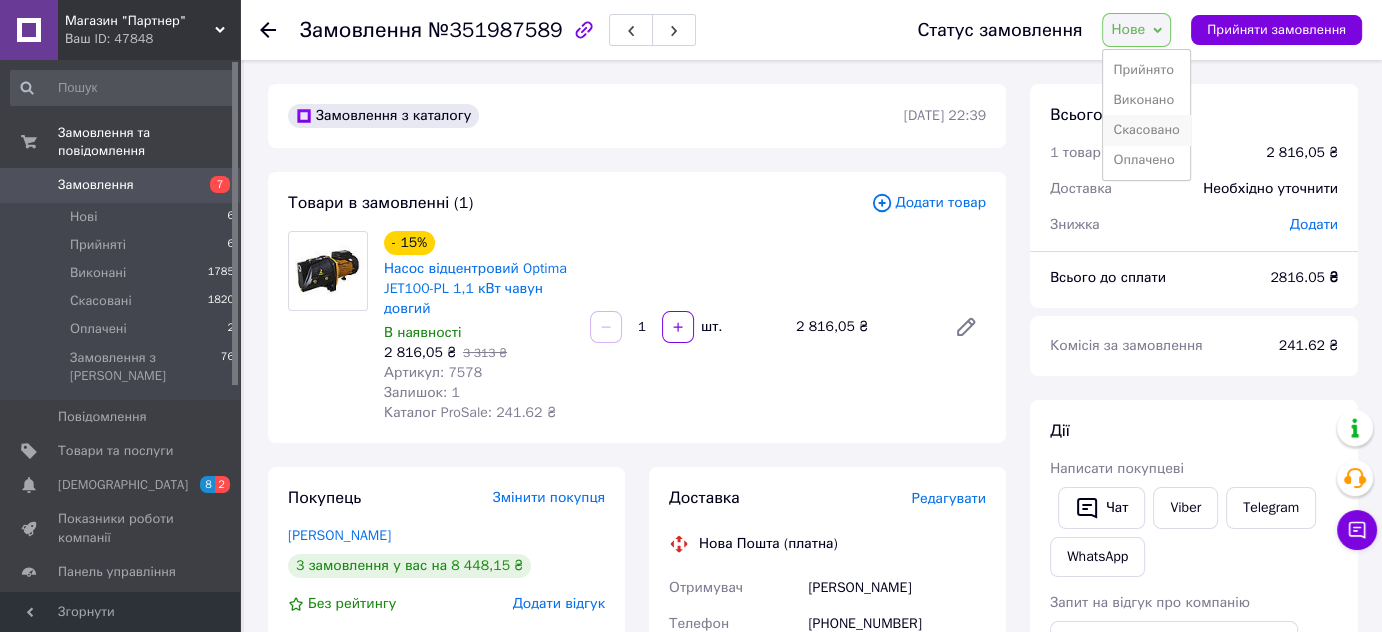 click on "Скасовано" at bounding box center (1146, 130) 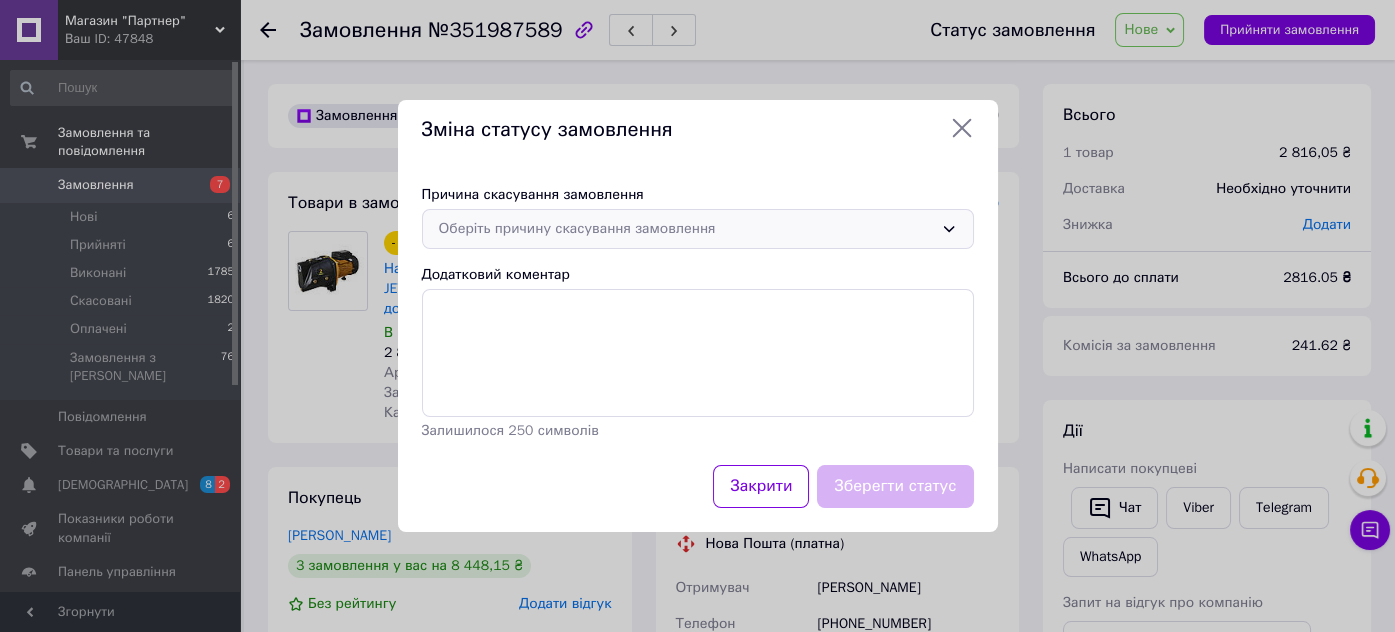 click on "Оберіть причину скасування замовлення" at bounding box center [686, 229] 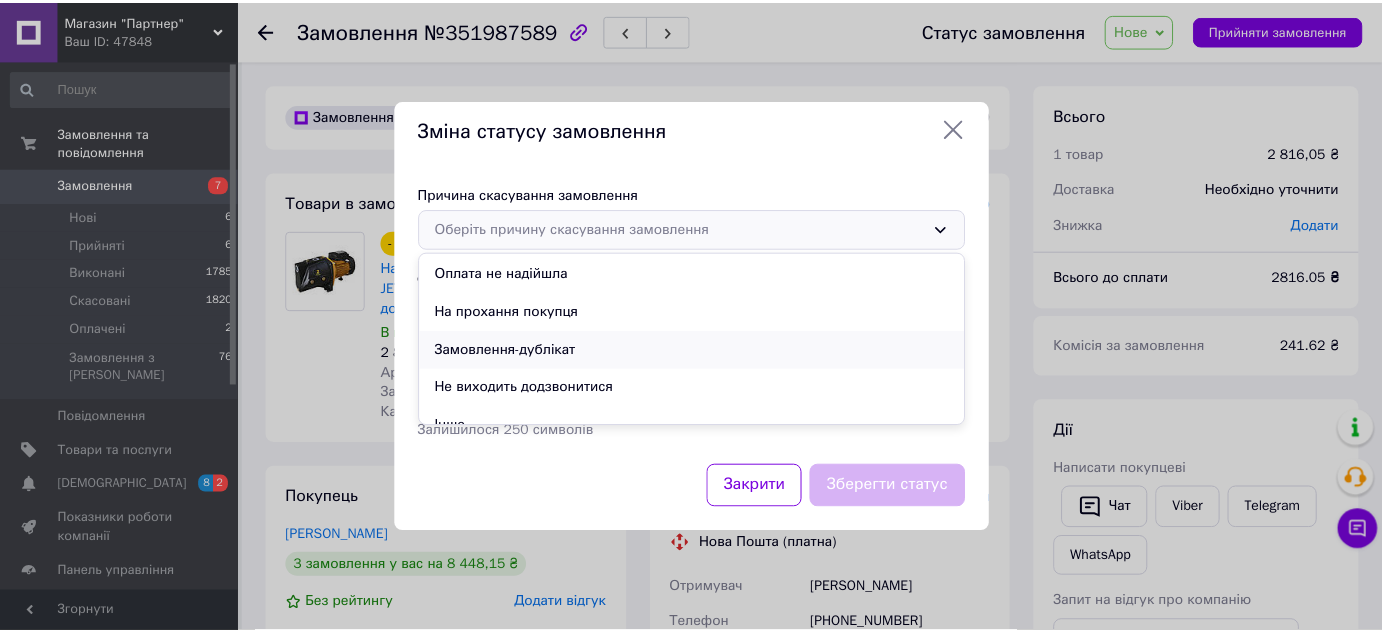 scroll, scrollTop: 93, scrollLeft: 0, axis: vertical 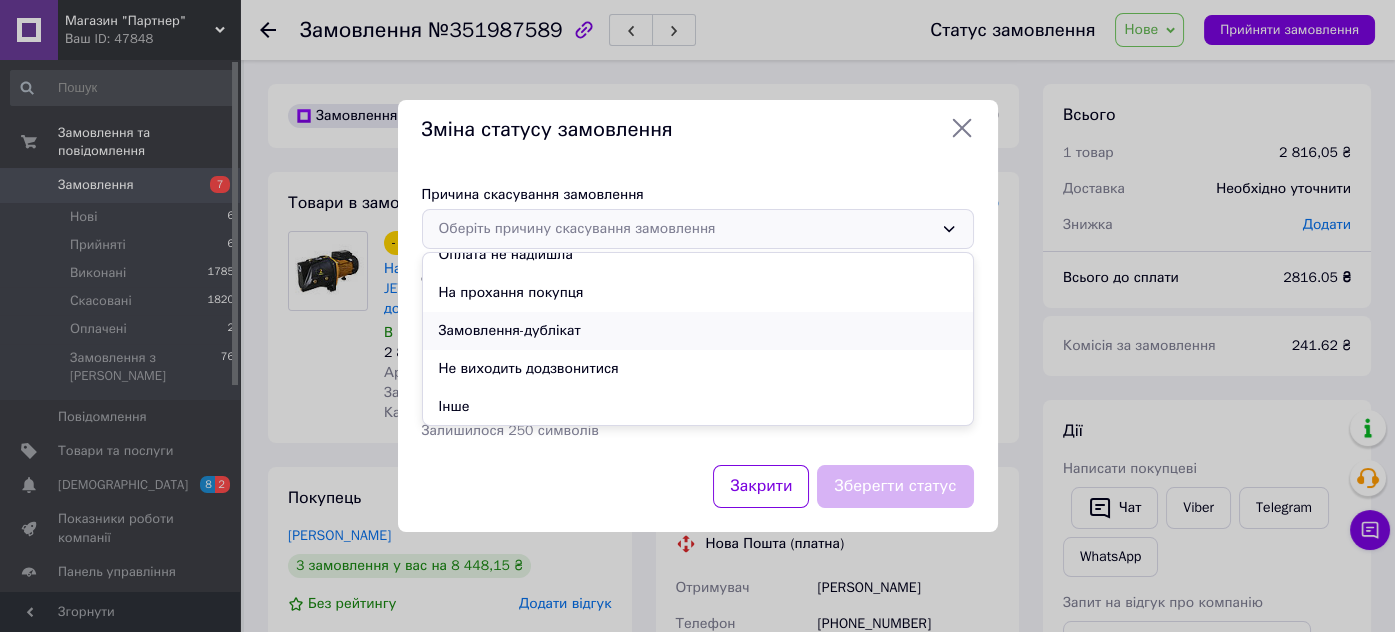 click on "Замовлення-дублікат" at bounding box center [698, 331] 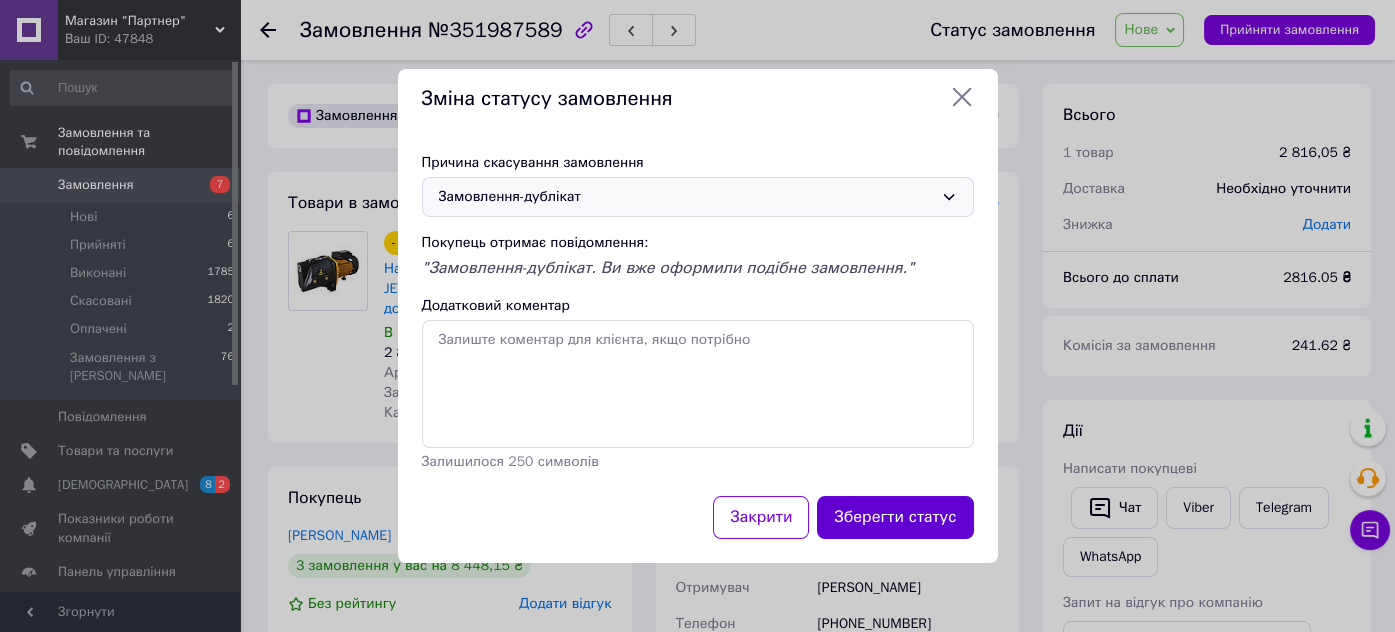 click on "Зберегти статус" at bounding box center [895, 517] 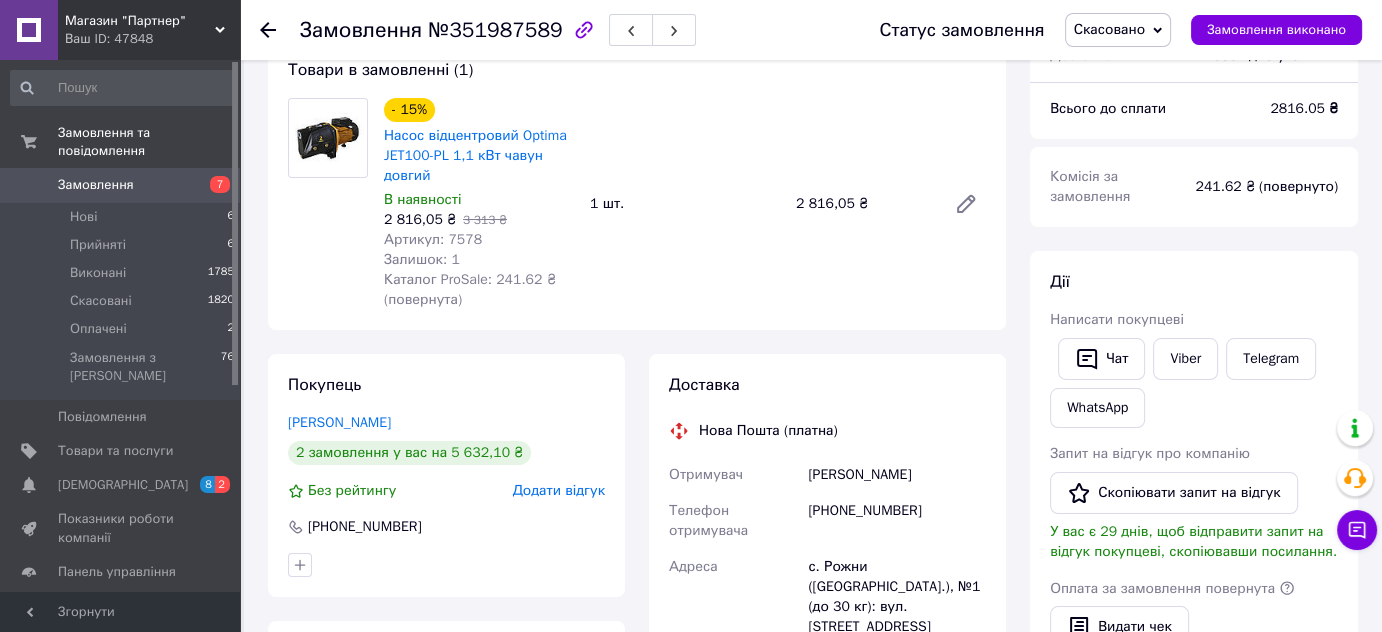 scroll, scrollTop: 90, scrollLeft: 0, axis: vertical 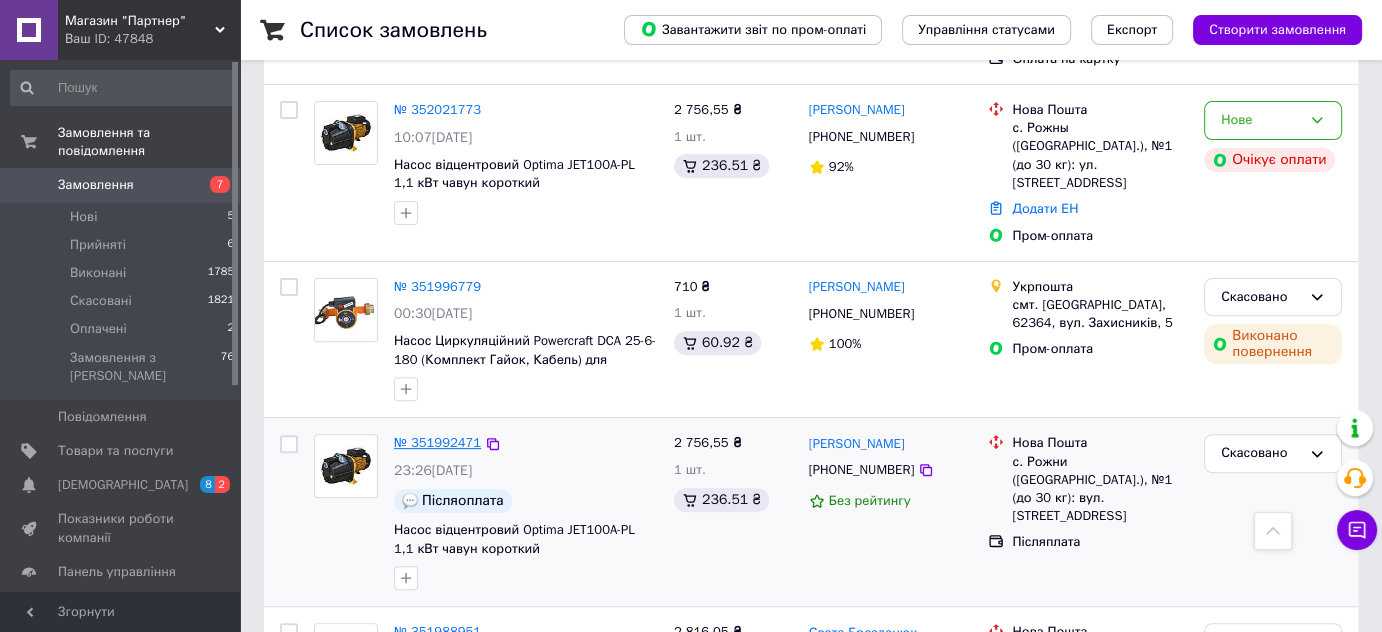 click on "№ 351992471" at bounding box center [437, 442] 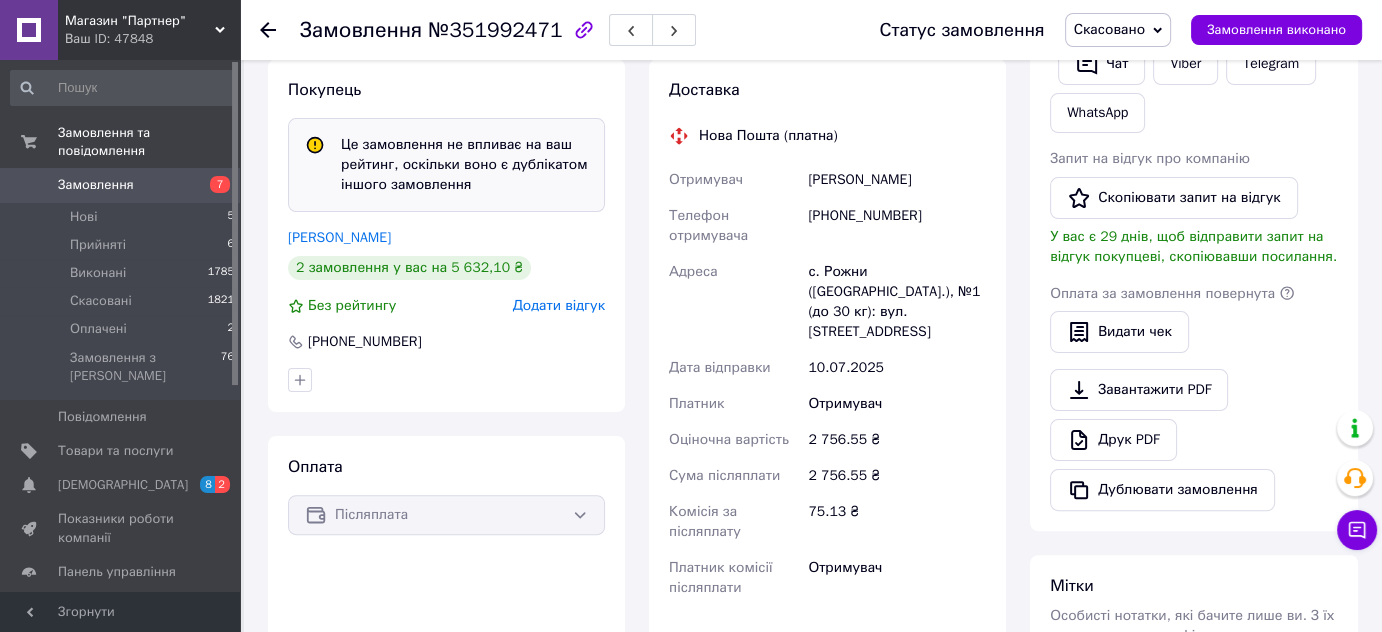 scroll, scrollTop: 454, scrollLeft: 0, axis: vertical 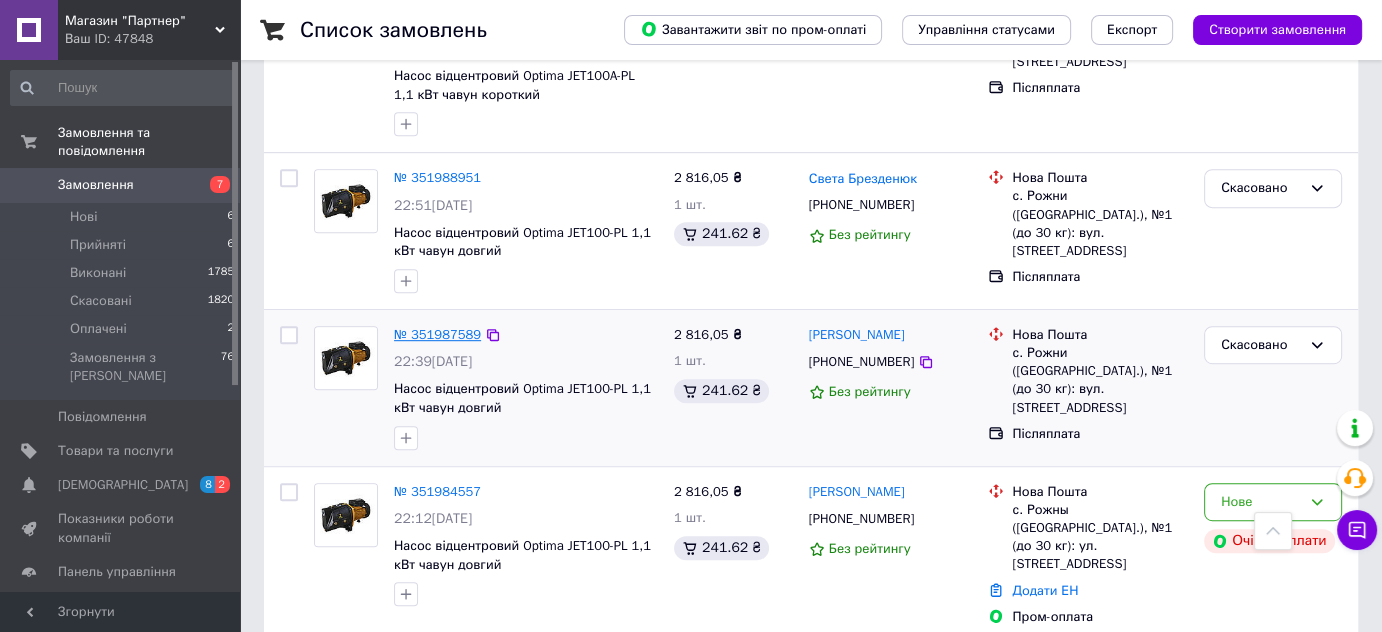 click on "№ 351987589" at bounding box center (437, 334) 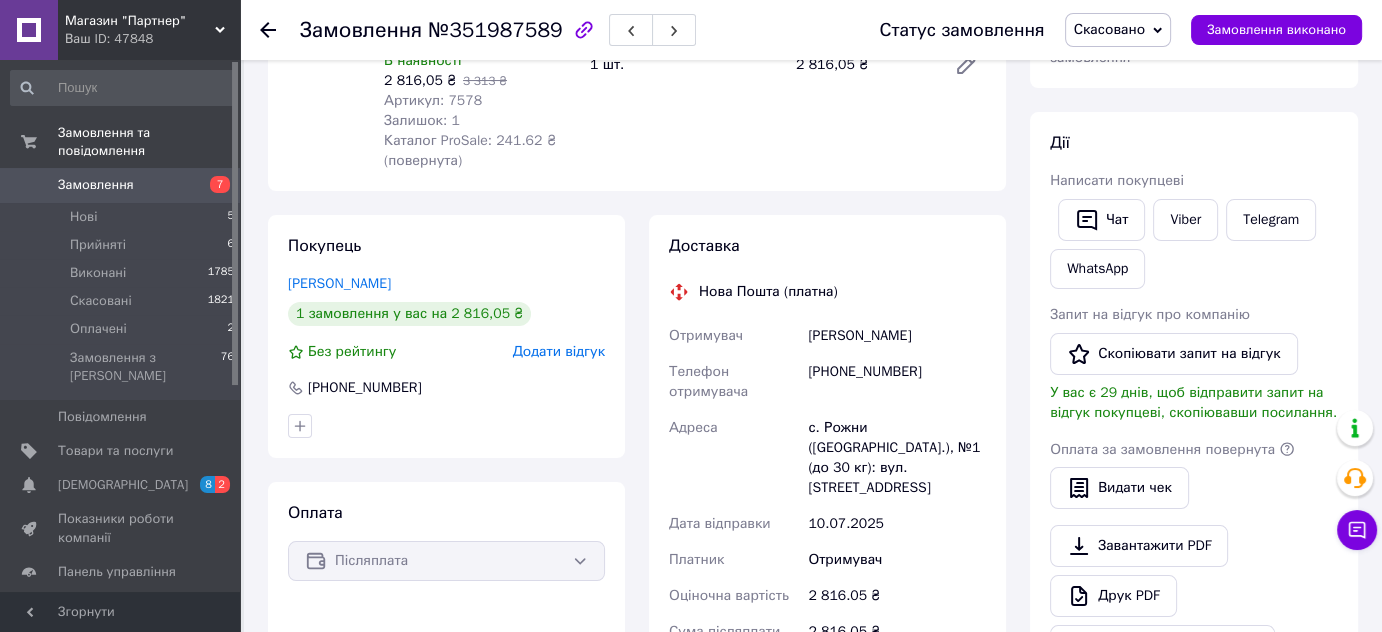 scroll, scrollTop: 0, scrollLeft: 0, axis: both 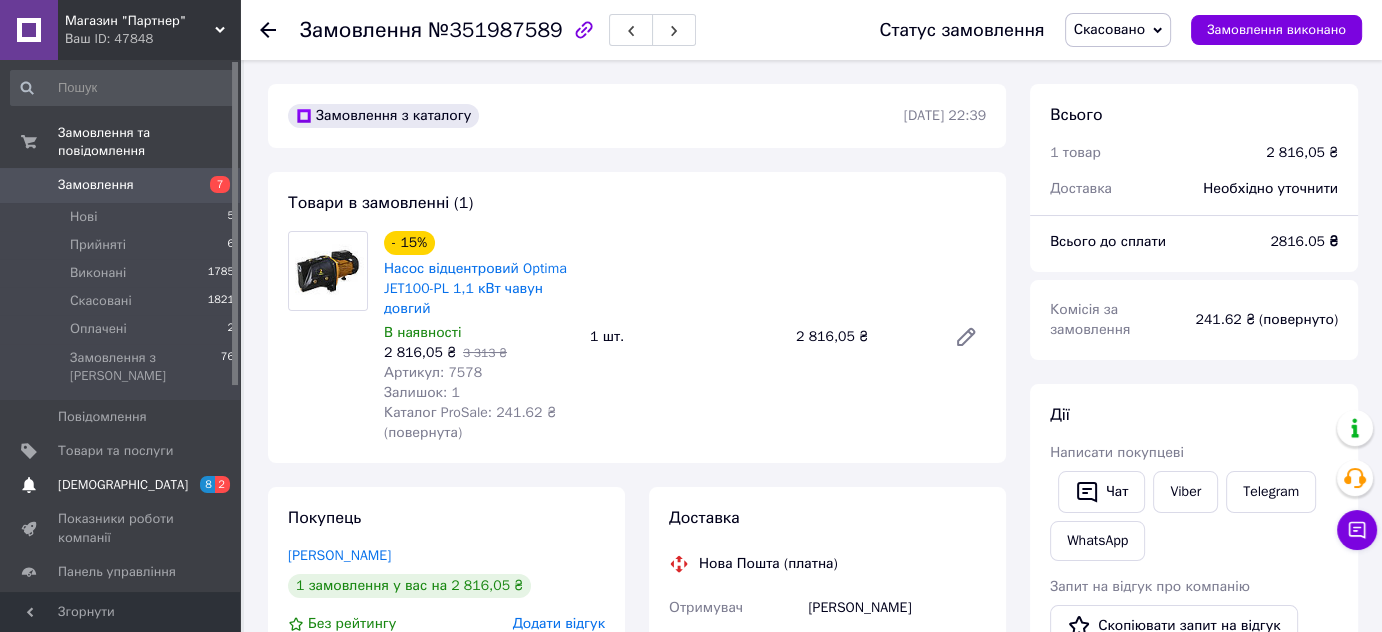 click on "[DEMOGRAPHIC_DATA]" at bounding box center (123, 485) 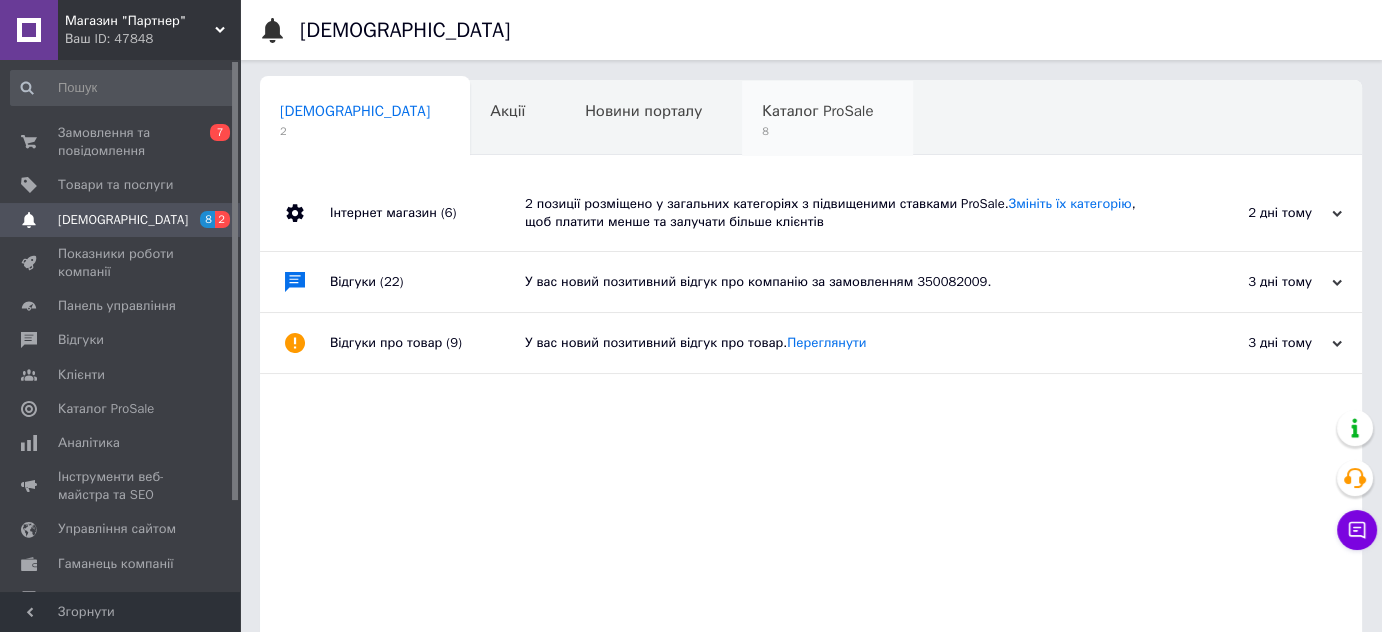 click on "Каталог ProSale" at bounding box center [817, 111] 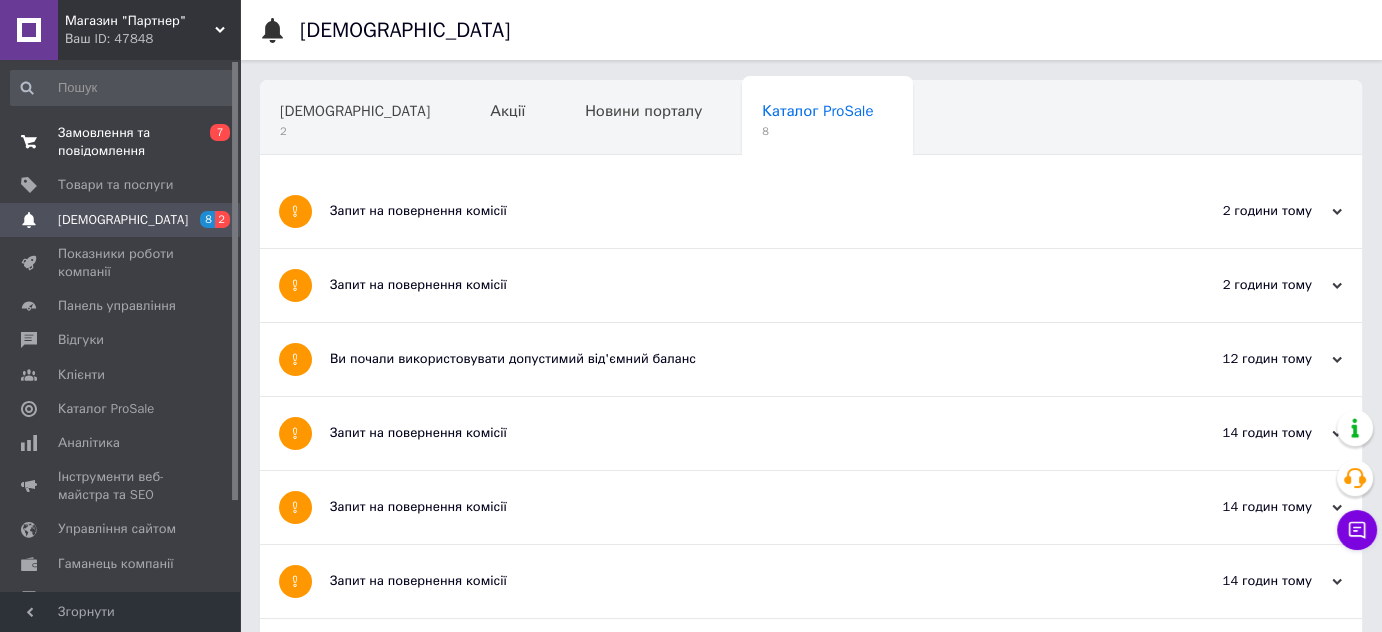click on "Замовлення та повідомлення" at bounding box center (121, 142) 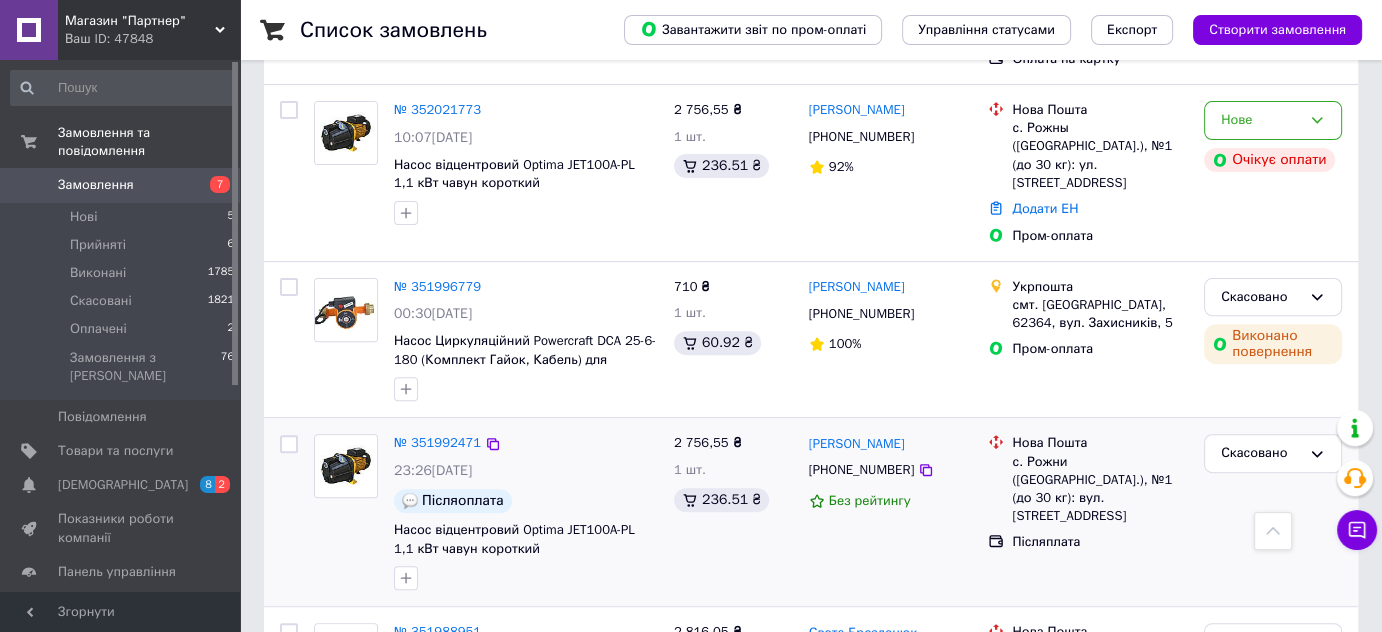 scroll, scrollTop: 818, scrollLeft: 0, axis: vertical 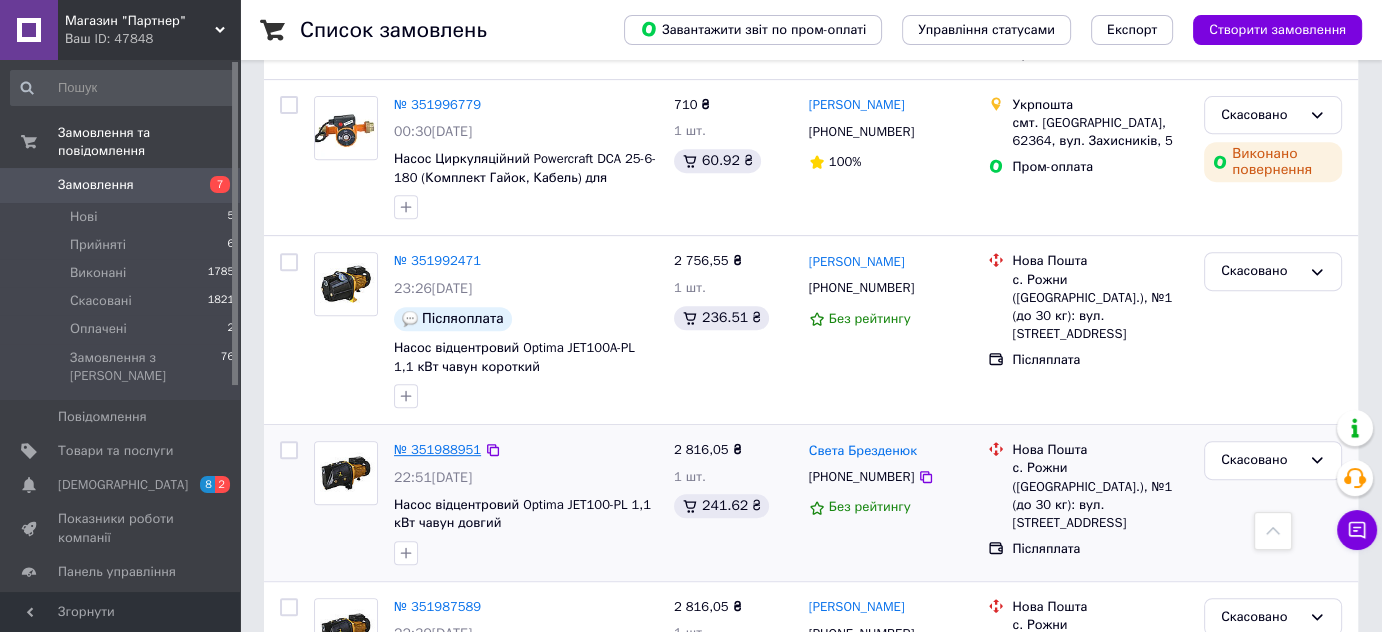 click on "№ 351988951" at bounding box center [437, 449] 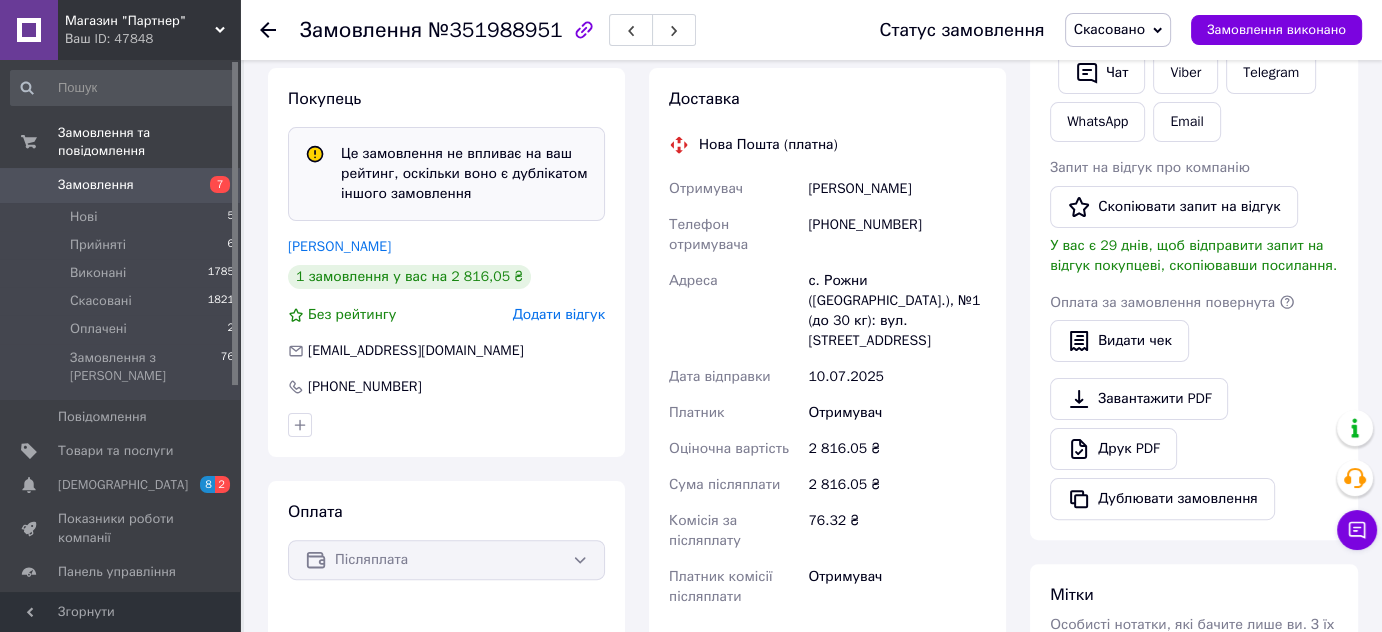 scroll, scrollTop: 454, scrollLeft: 0, axis: vertical 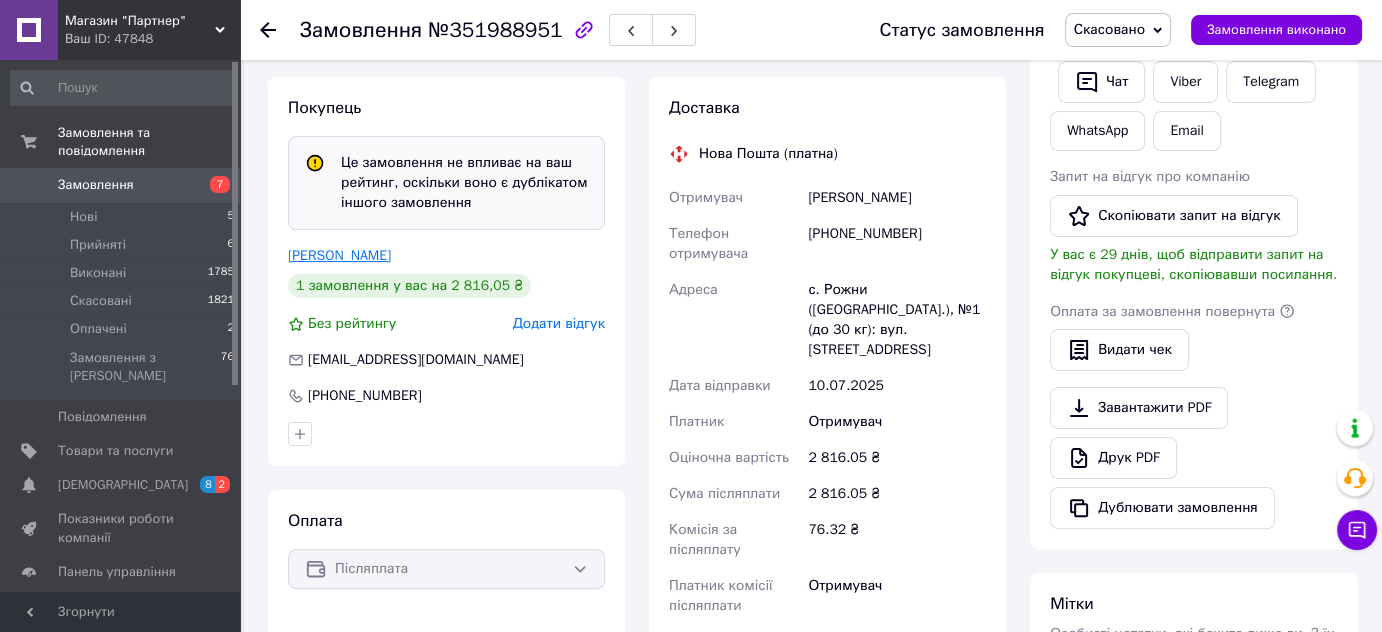 click on "[PERSON_NAME]" at bounding box center (339, 255) 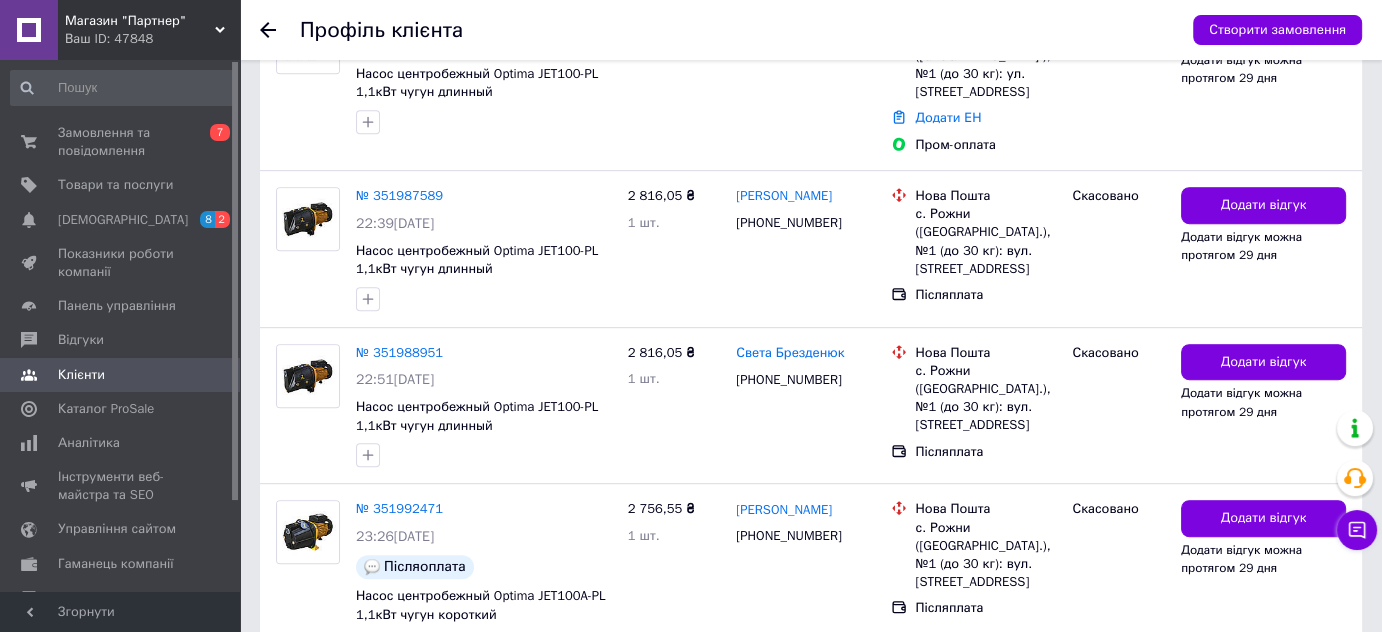 scroll, scrollTop: 992, scrollLeft: 0, axis: vertical 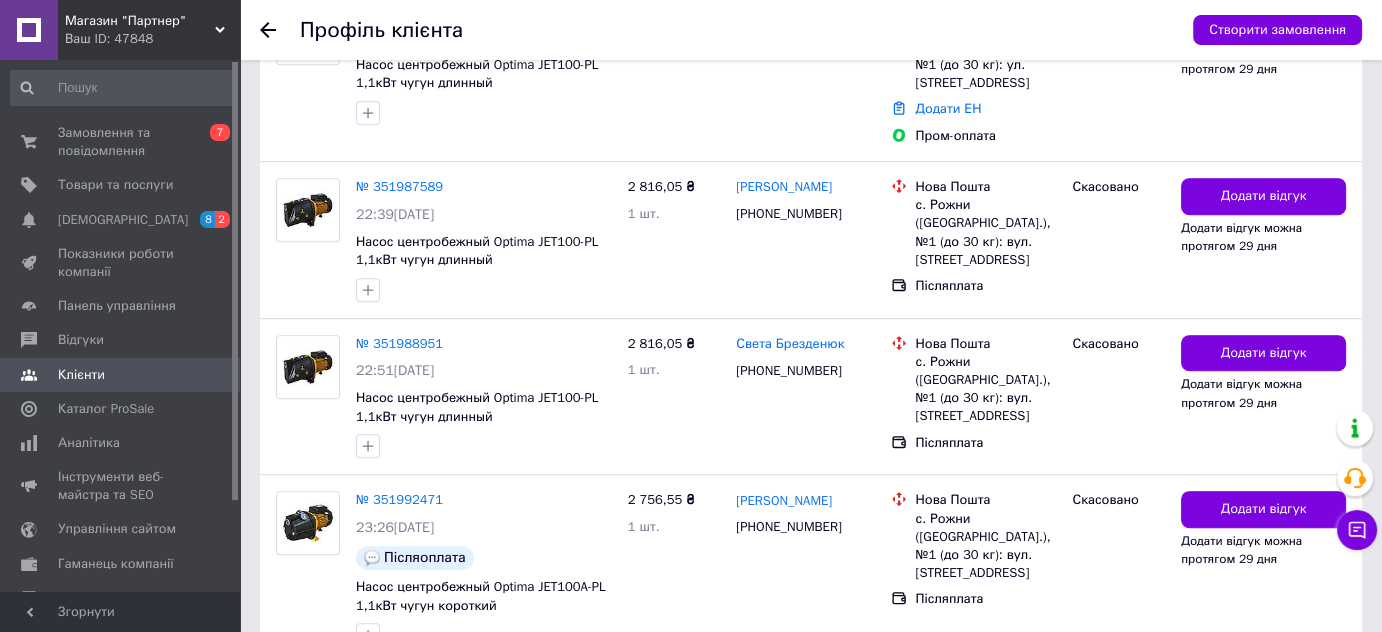 click at bounding box center [308, 240] 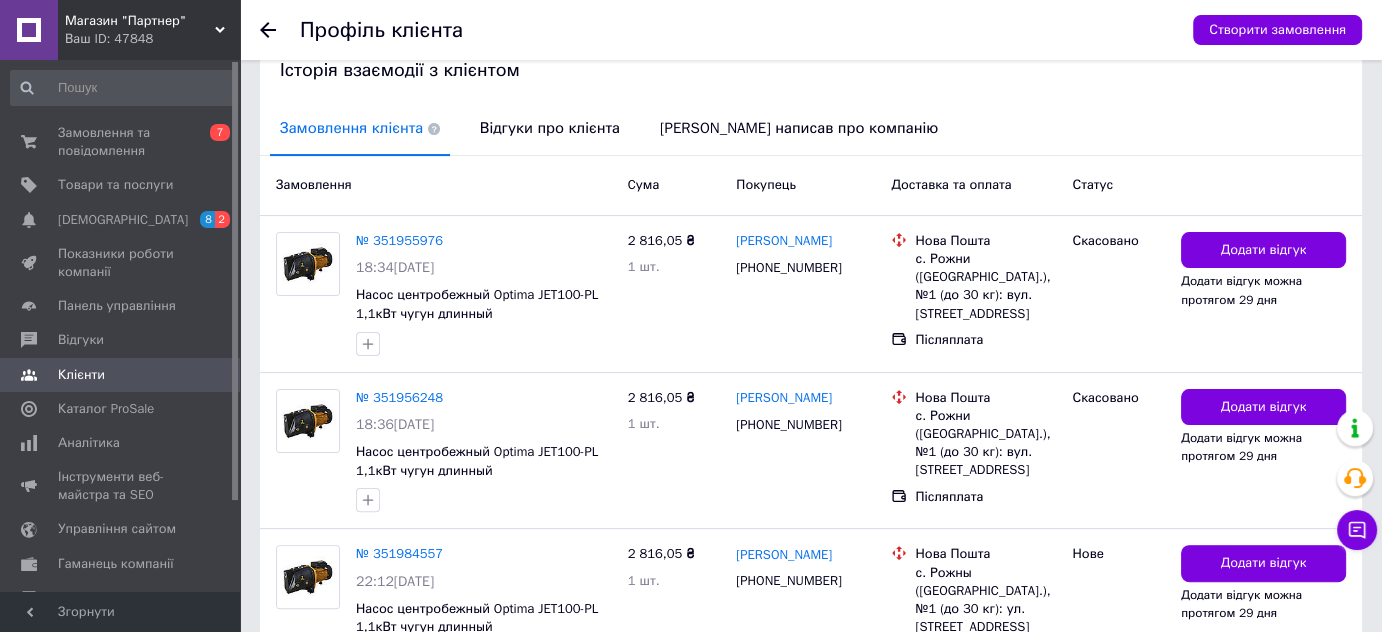 scroll, scrollTop: 446, scrollLeft: 0, axis: vertical 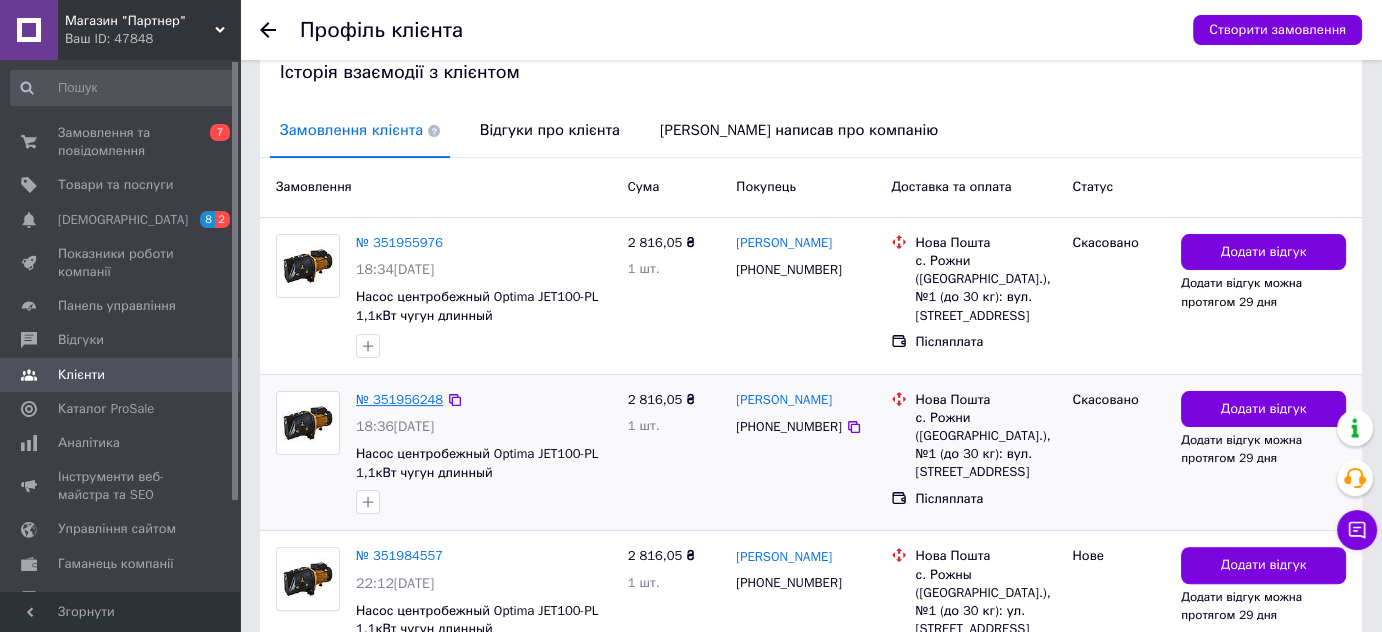 click on "№ 351956248" at bounding box center (399, 399) 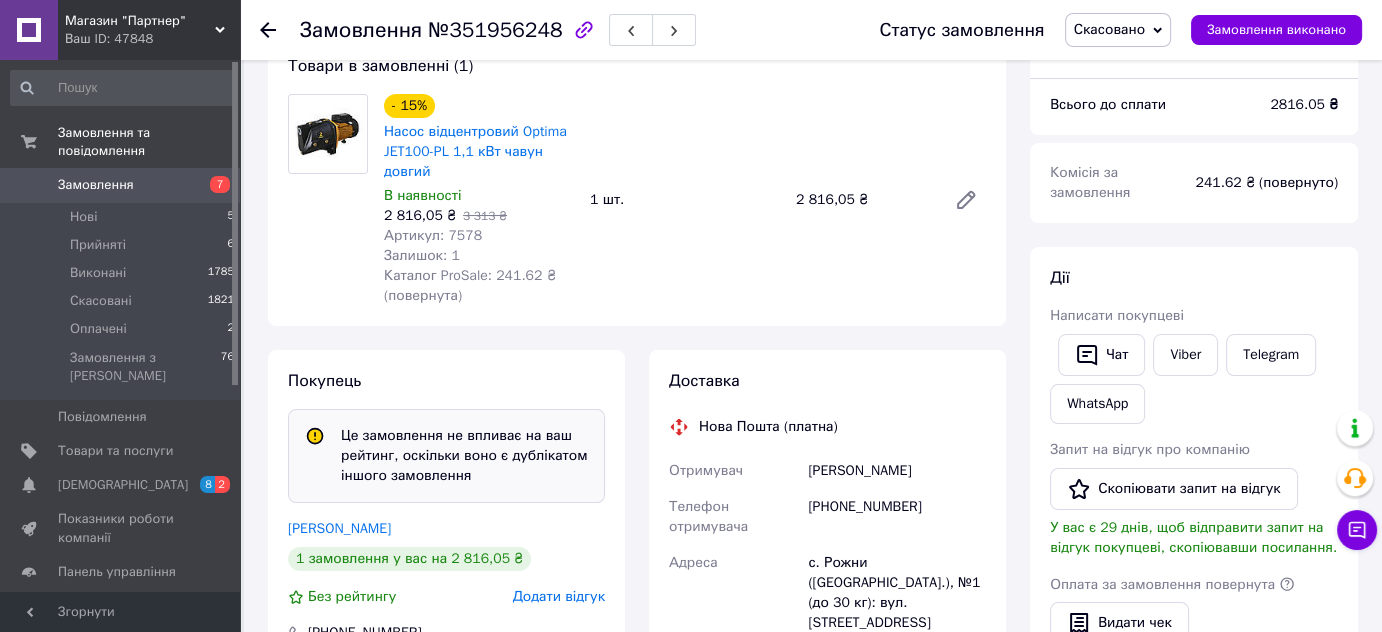 scroll, scrollTop: 181, scrollLeft: 0, axis: vertical 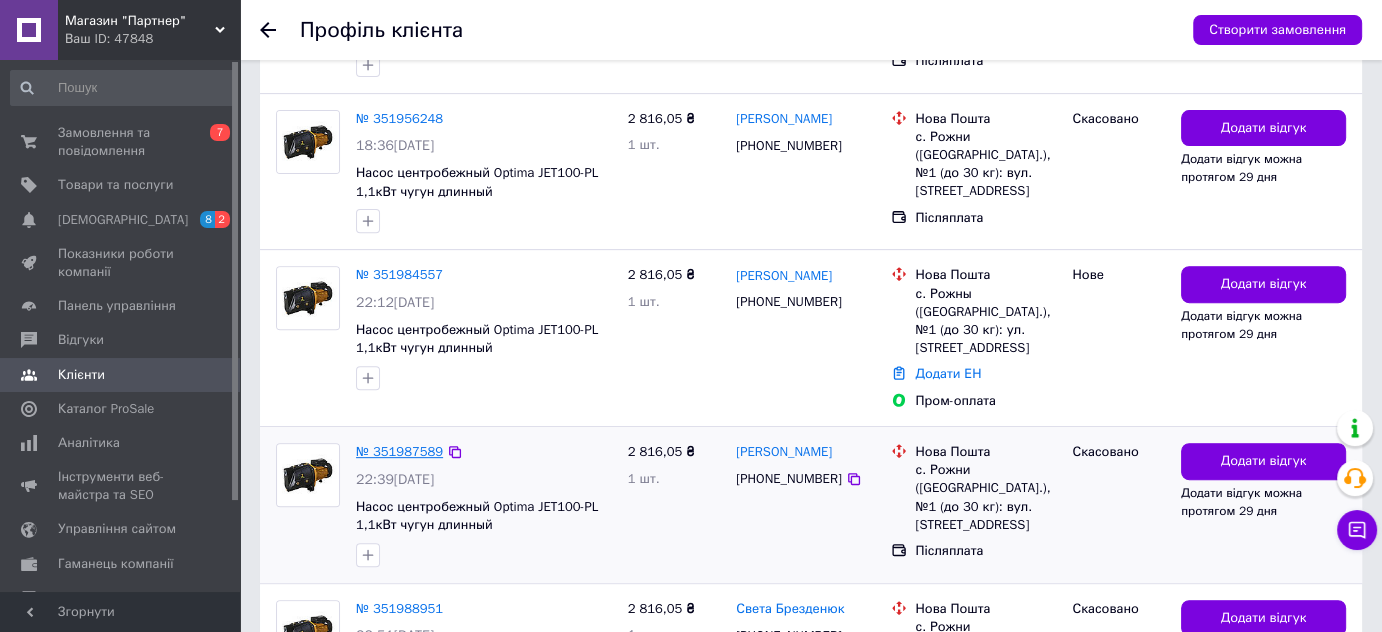 click on "№ 351987589" at bounding box center (399, 451) 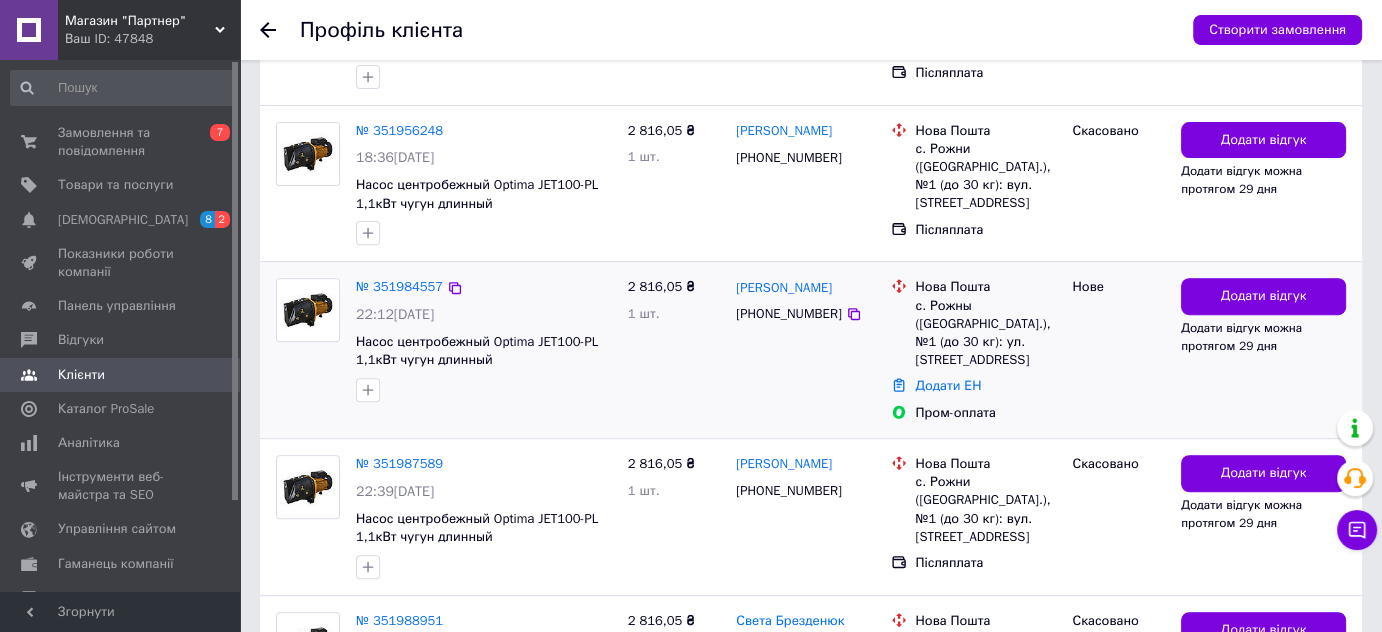 scroll, scrollTop: 727, scrollLeft: 0, axis: vertical 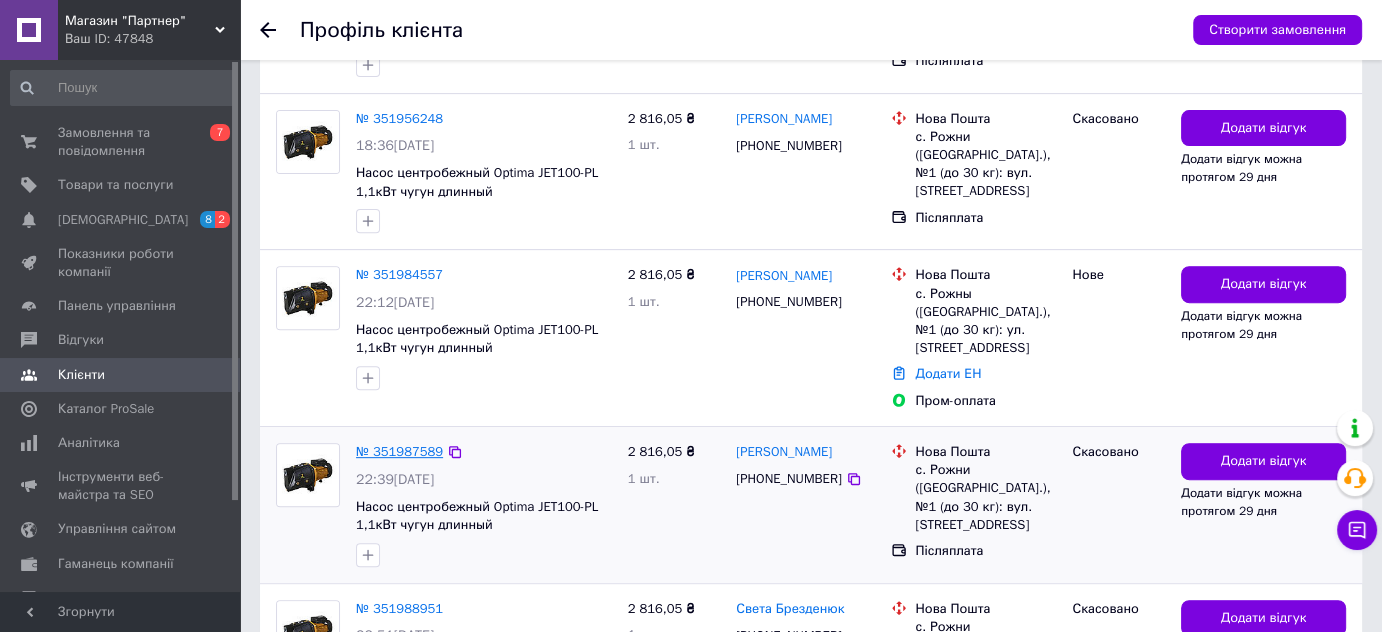 click on "№ 351987589" at bounding box center (399, 451) 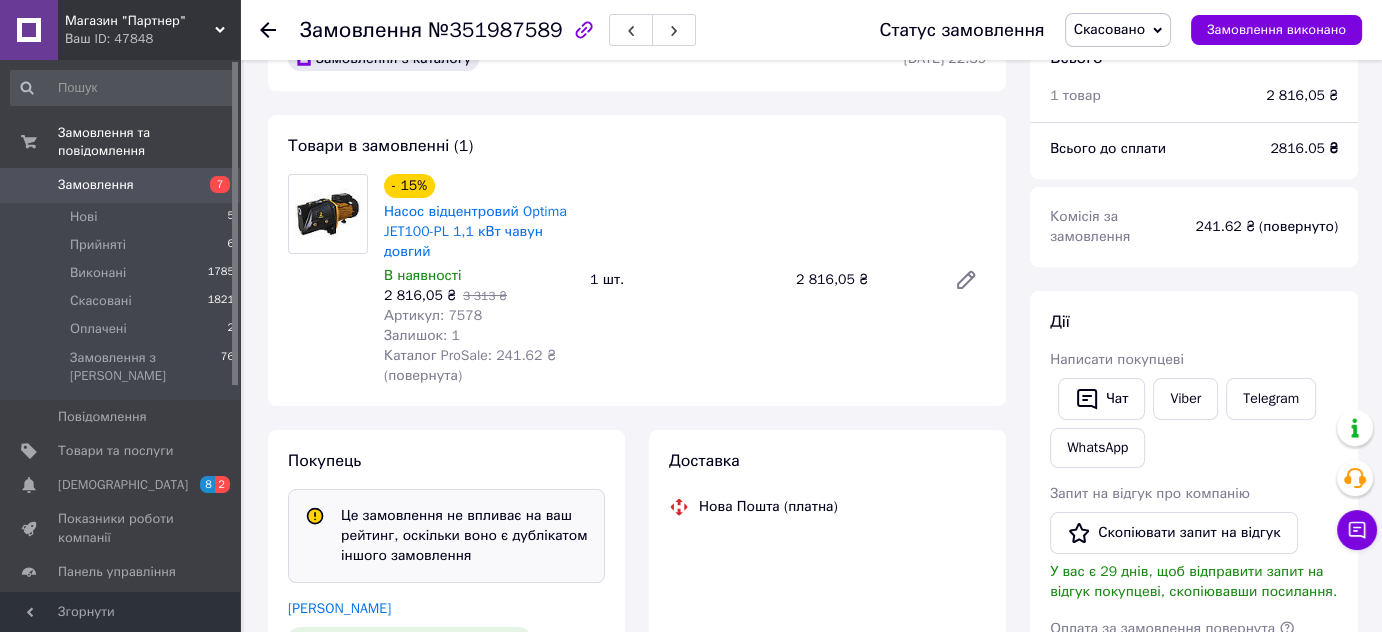 scroll, scrollTop: 363, scrollLeft: 0, axis: vertical 